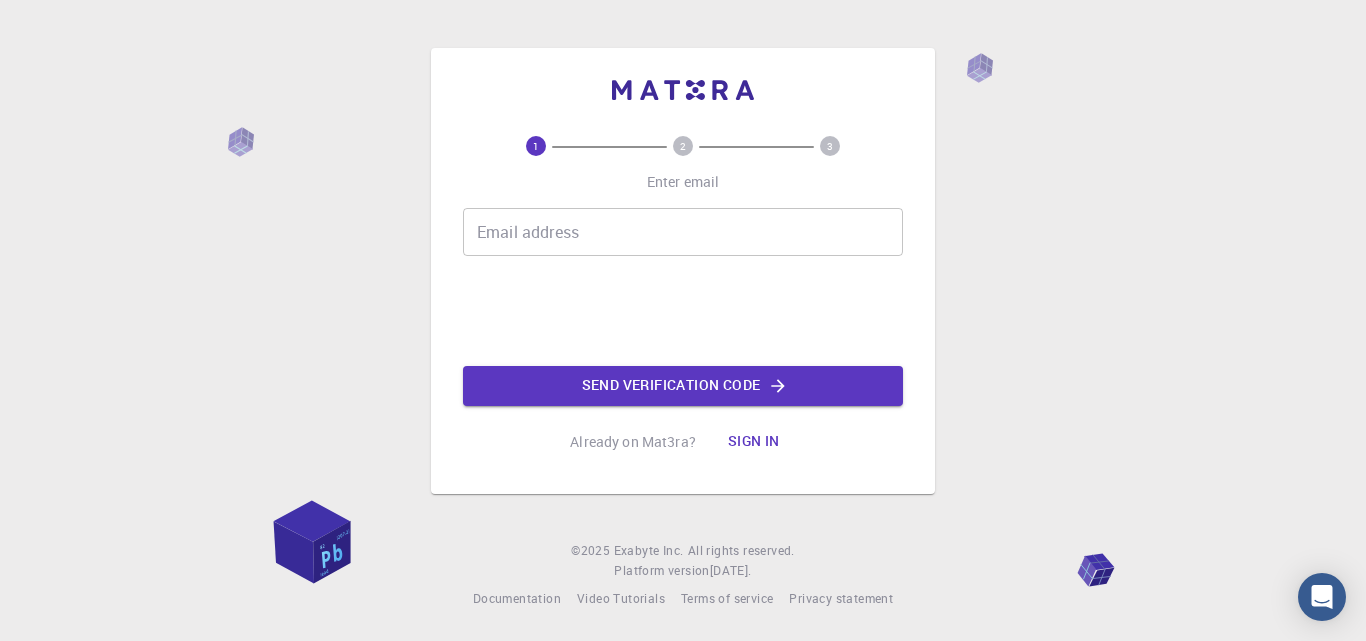 scroll, scrollTop: 0, scrollLeft: 0, axis: both 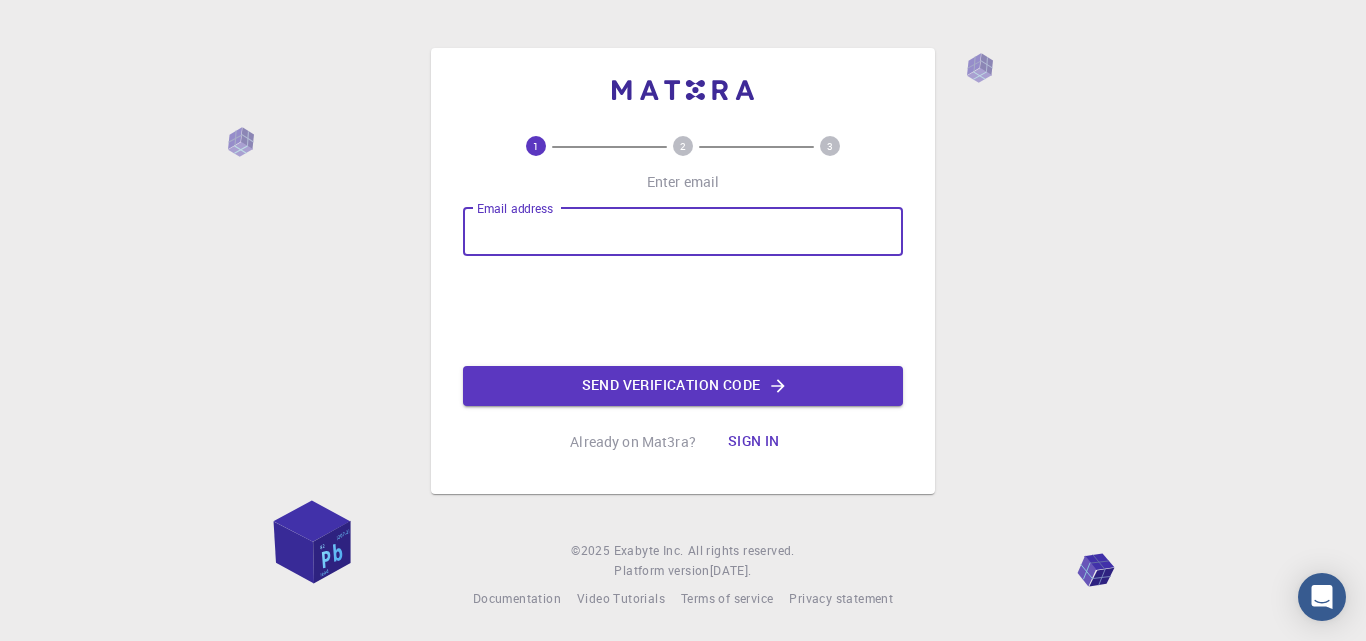 type on "[EMAIL_ADDRESS][DOMAIN_NAME]" 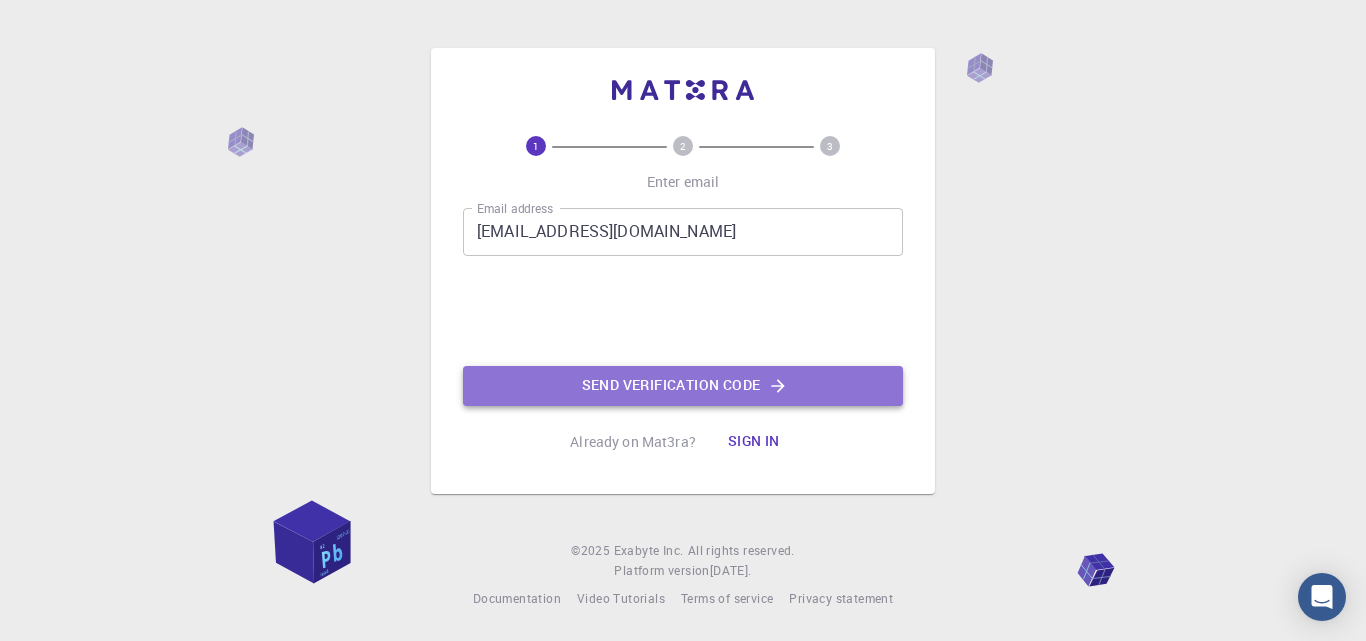 click on "Send verification code" 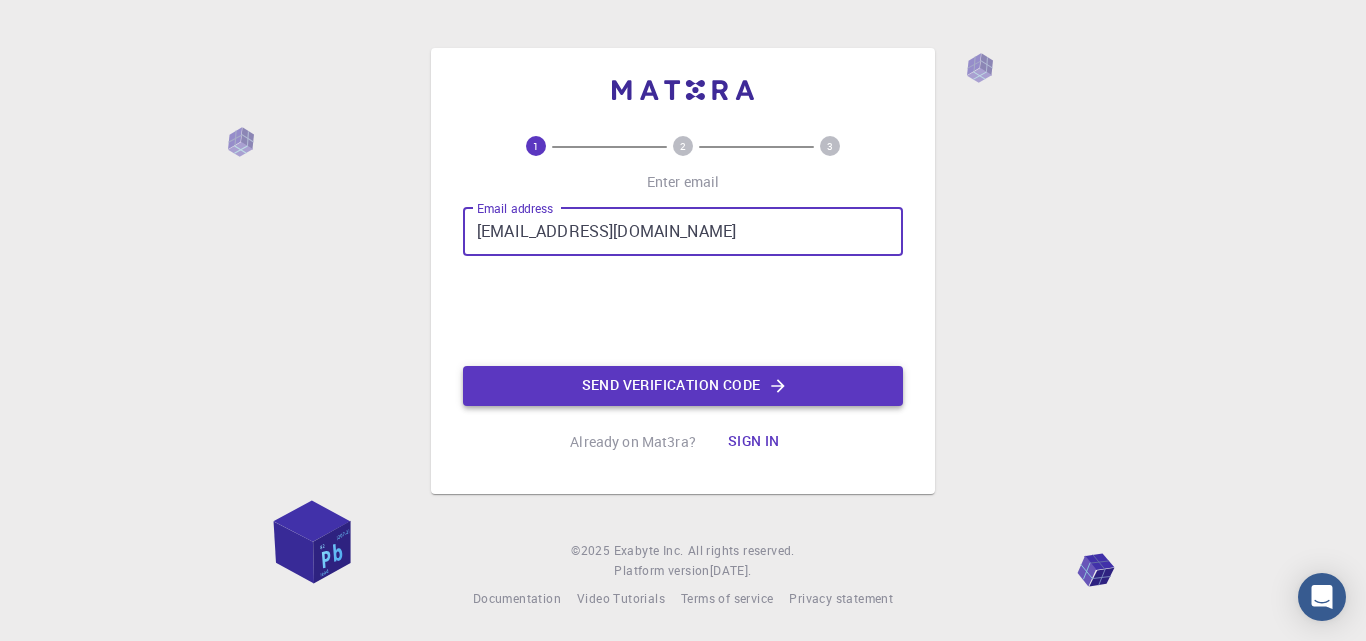 scroll, scrollTop: 0, scrollLeft: 0, axis: both 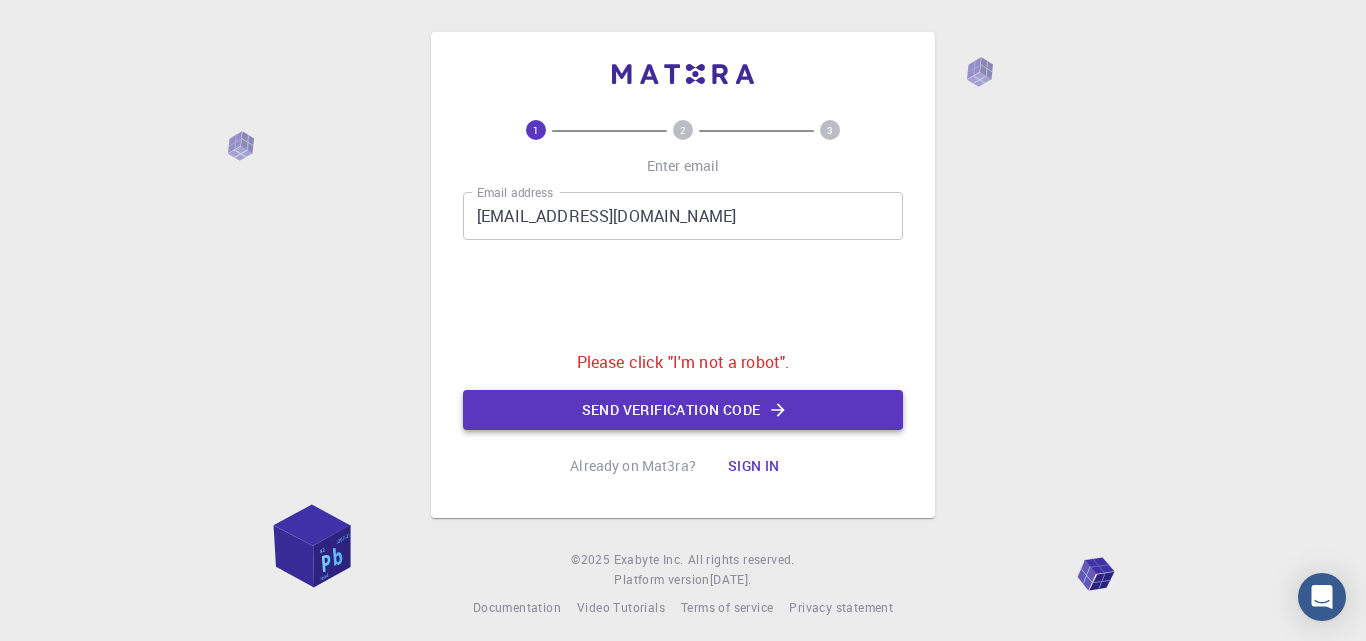 click on "1 2 3 Enter email Email address [EMAIL_ADDRESS][DOMAIN_NAME] Email address Please click "I'm not a robot". Send verification code Already on Mat3ra? Sign in" at bounding box center [683, 303] 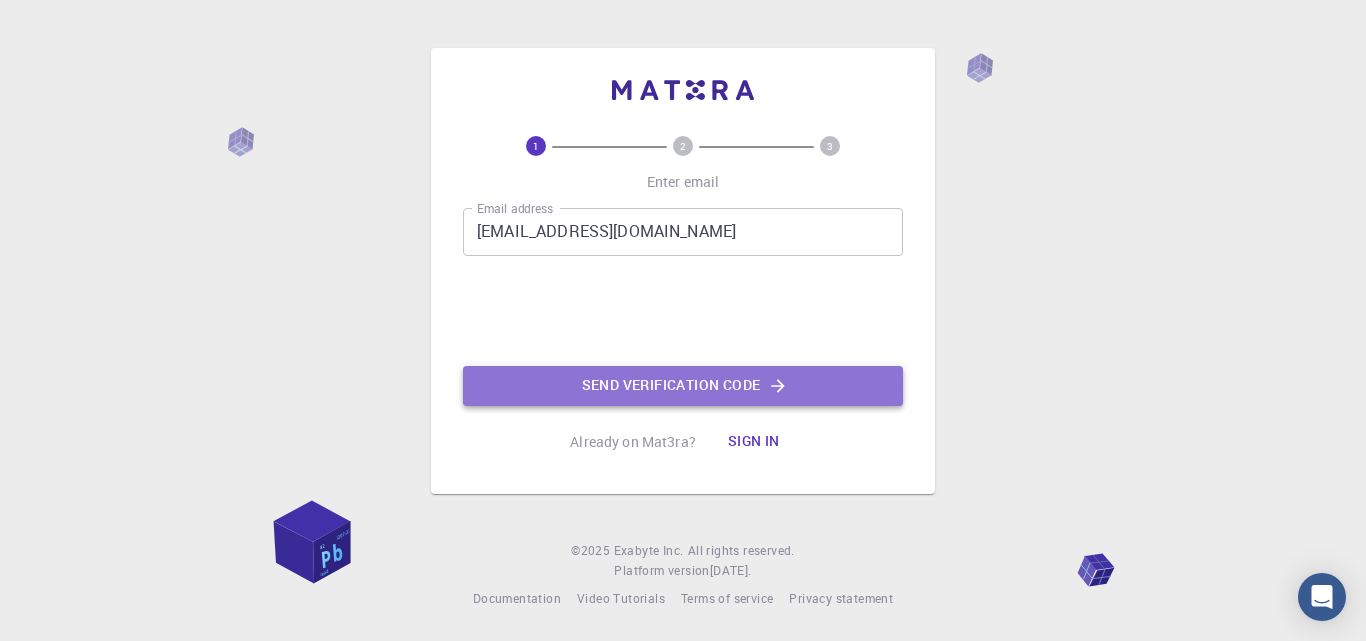 click on "Send verification code" 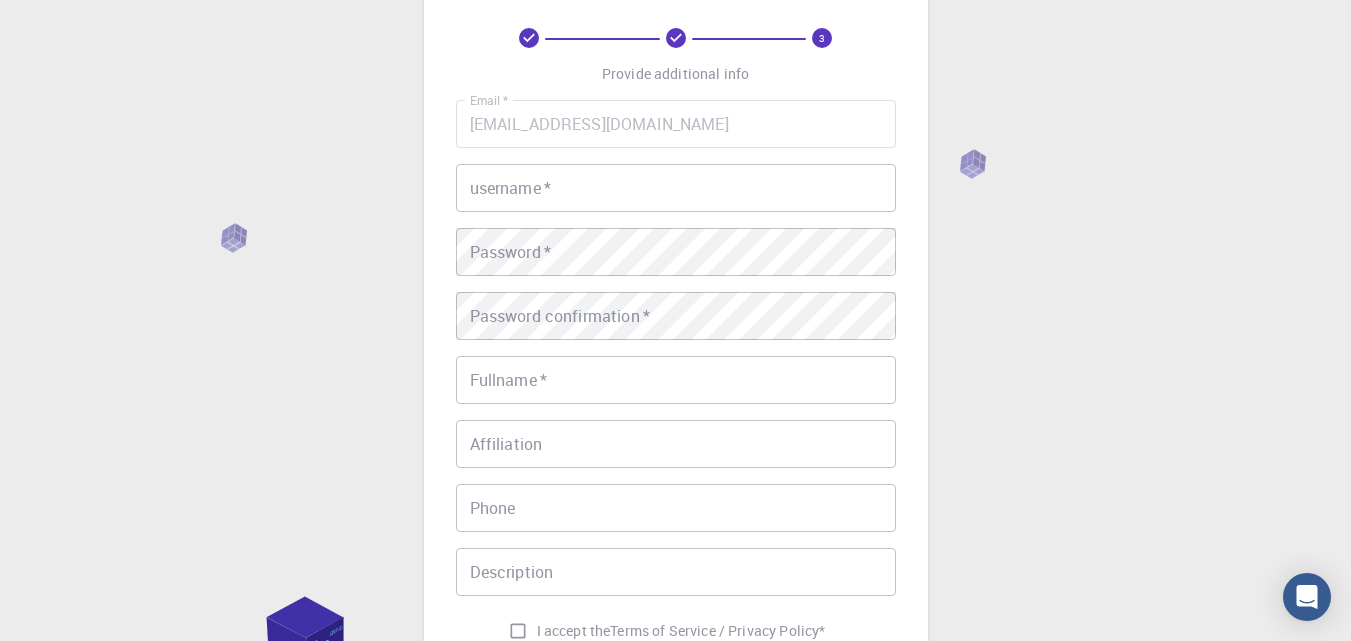 scroll, scrollTop: 77, scrollLeft: 0, axis: vertical 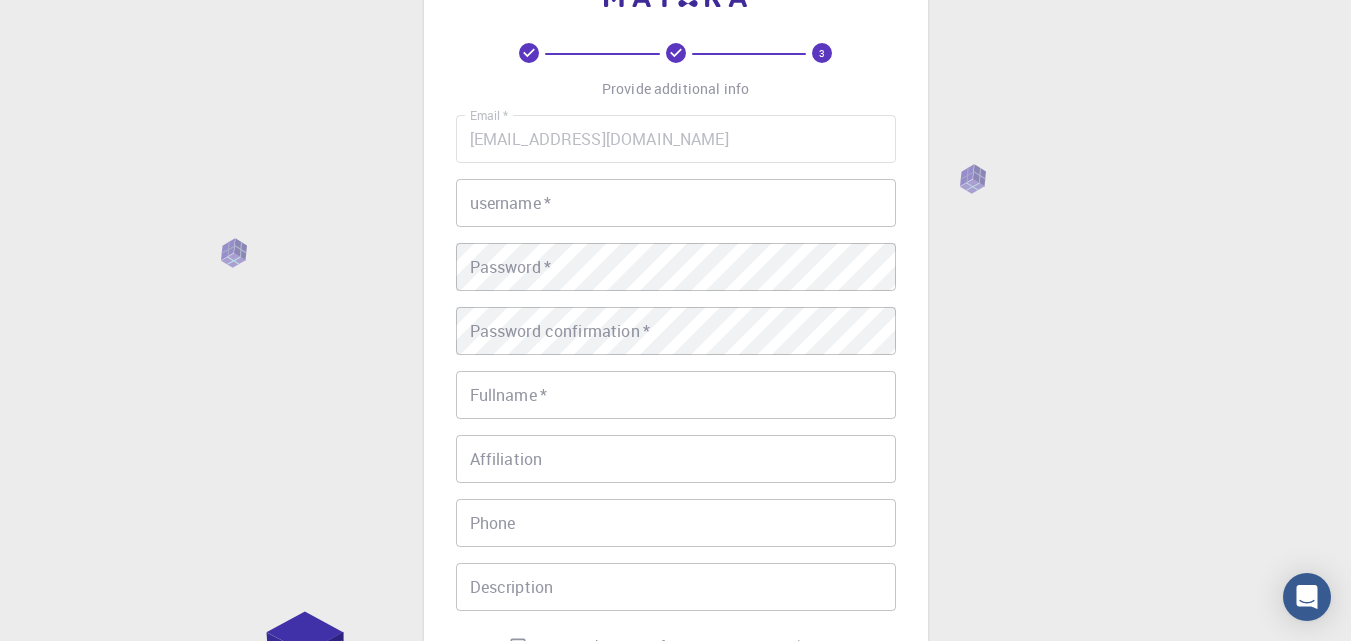 click on "username   *" at bounding box center (676, 203) 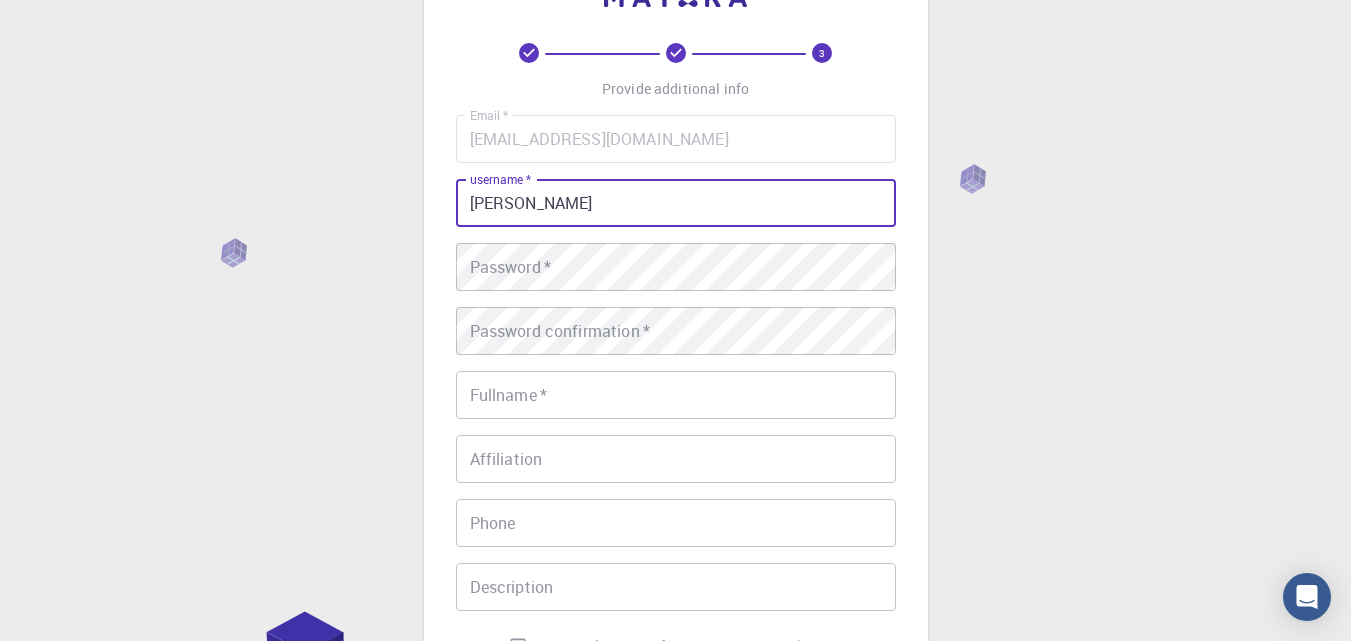 type on "[PERSON_NAME]" 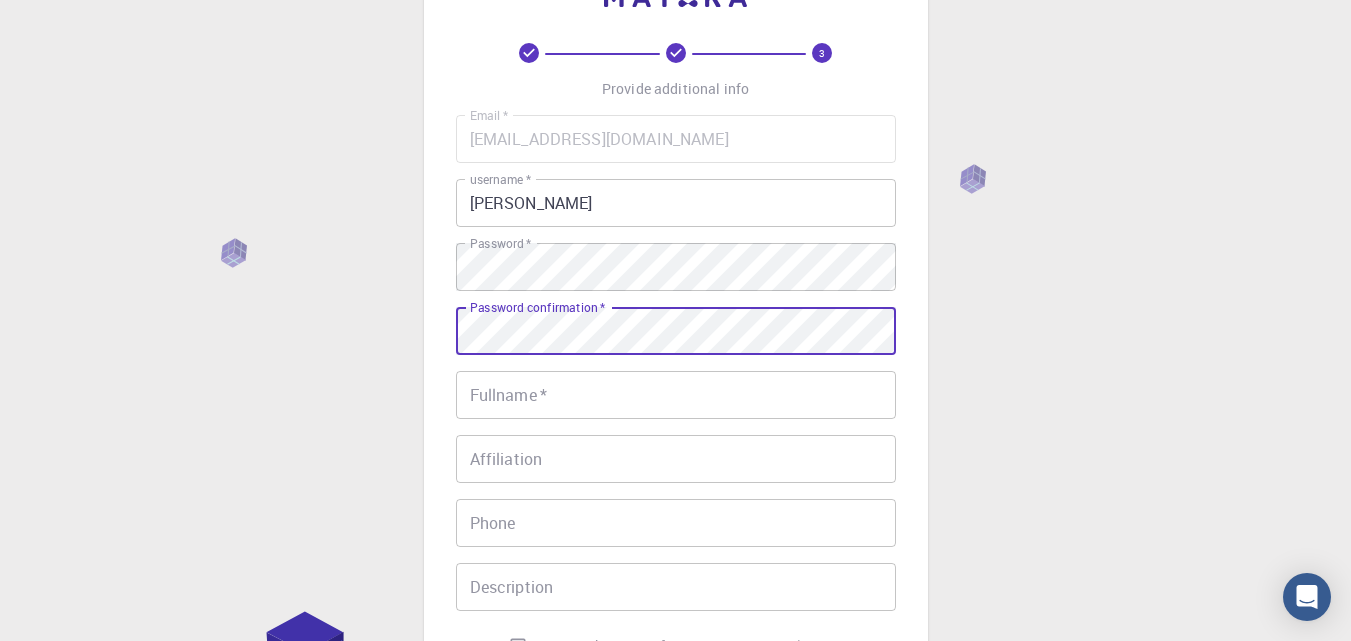 click on "Fullname   *" at bounding box center (676, 395) 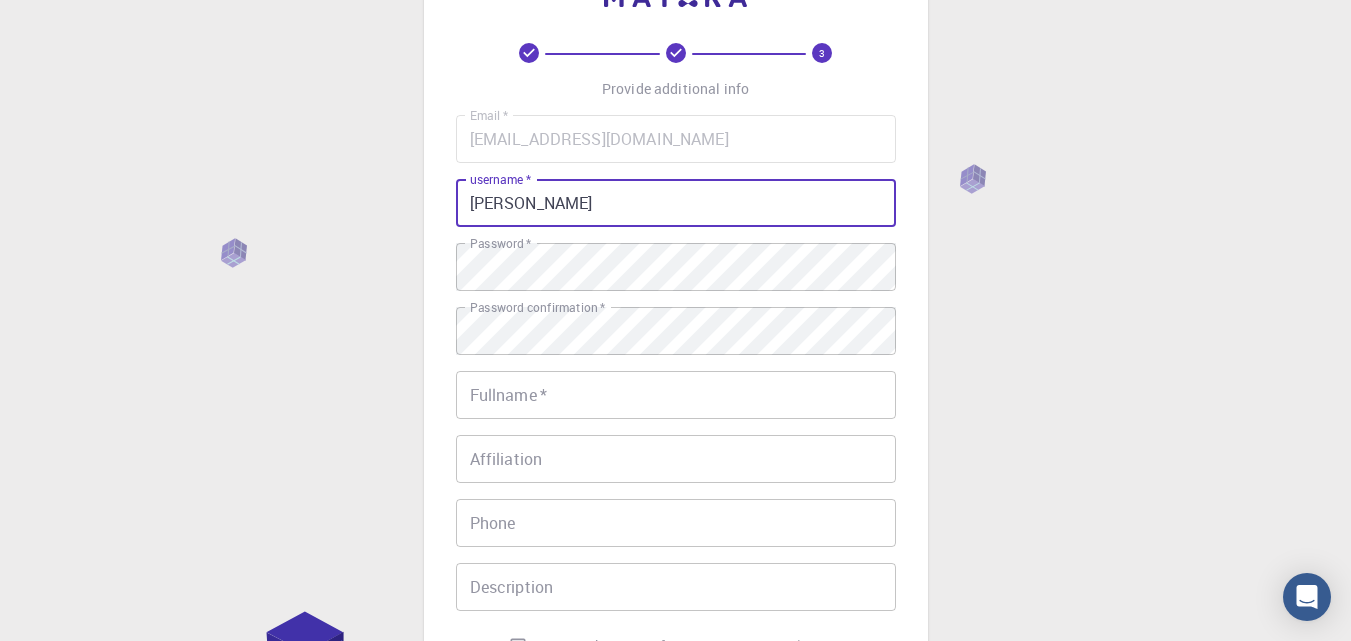 drag, startPoint x: 539, startPoint y: 201, endPoint x: 429, endPoint y: 191, distance: 110.45361 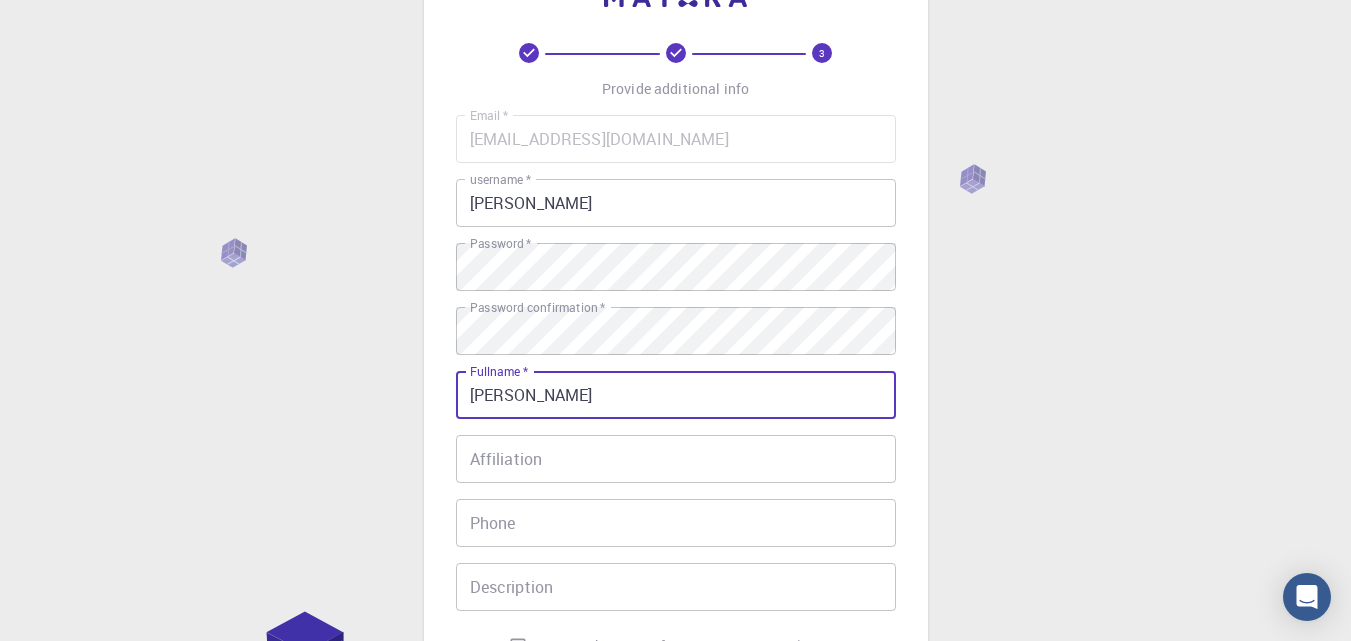 type on "[PERSON_NAME]" 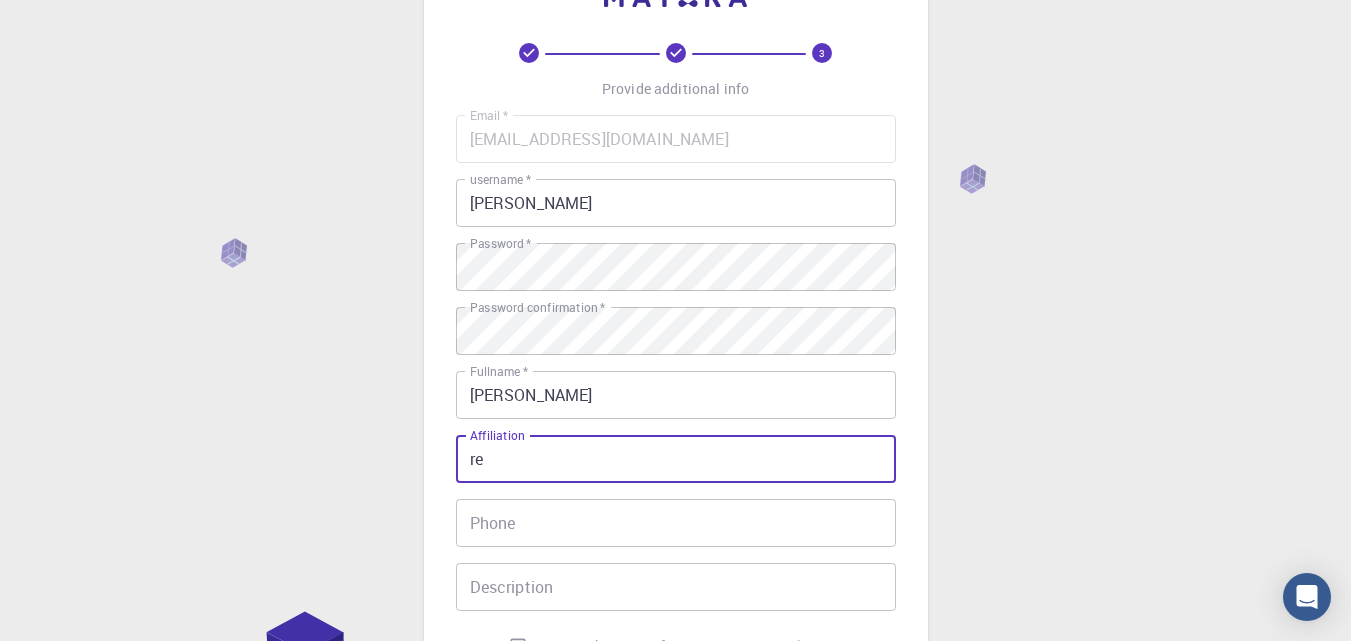 type on "r" 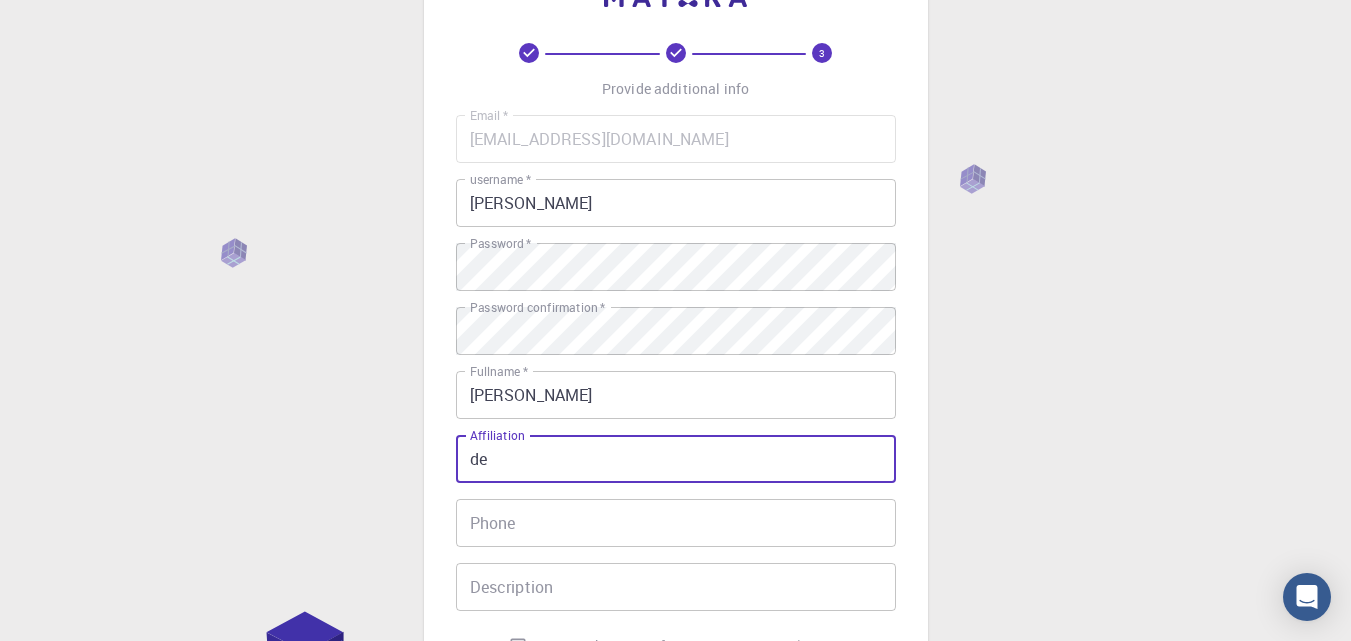 type on "d" 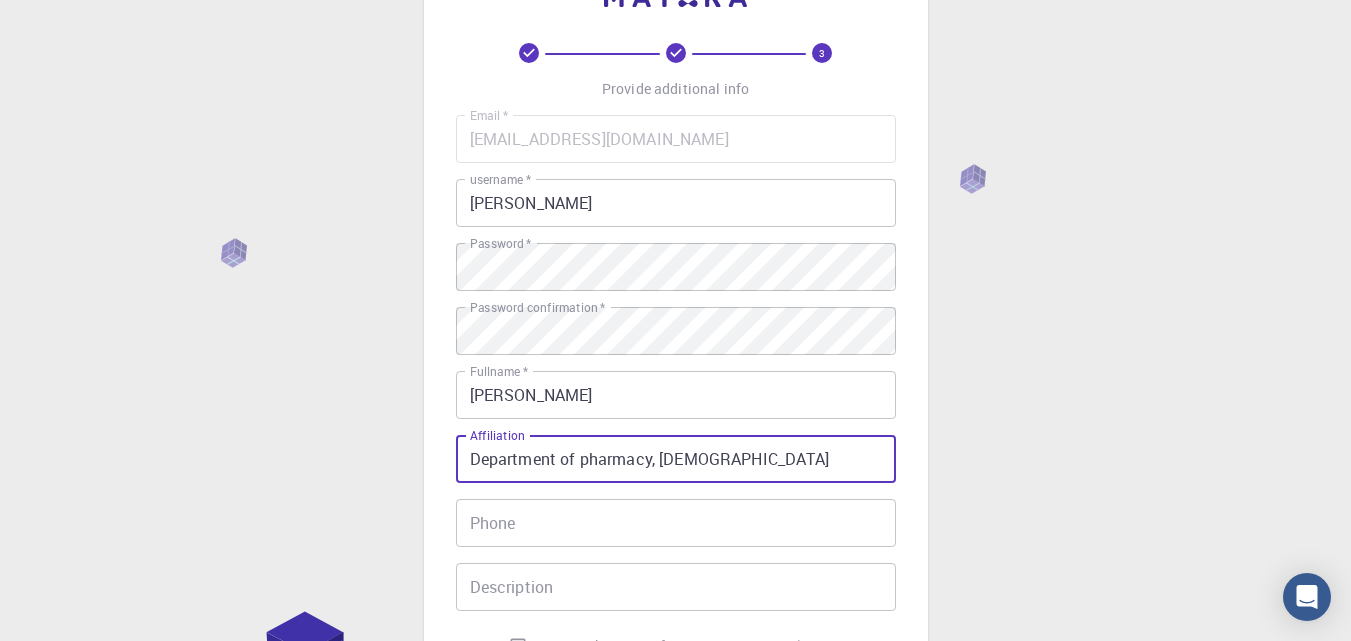scroll, scrollTop: 0, scrollLeft: 11, axis: horizontal 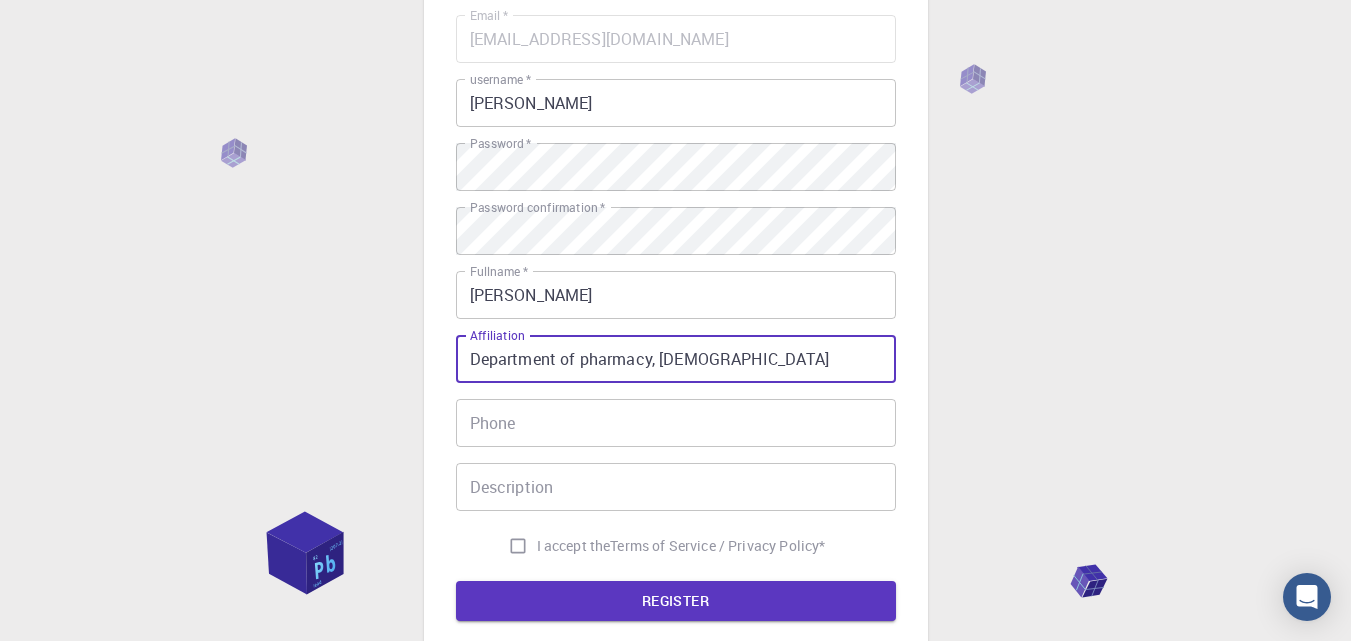 type on "Department of pharmacy, [DEMOGRAPHIC_DATA]" 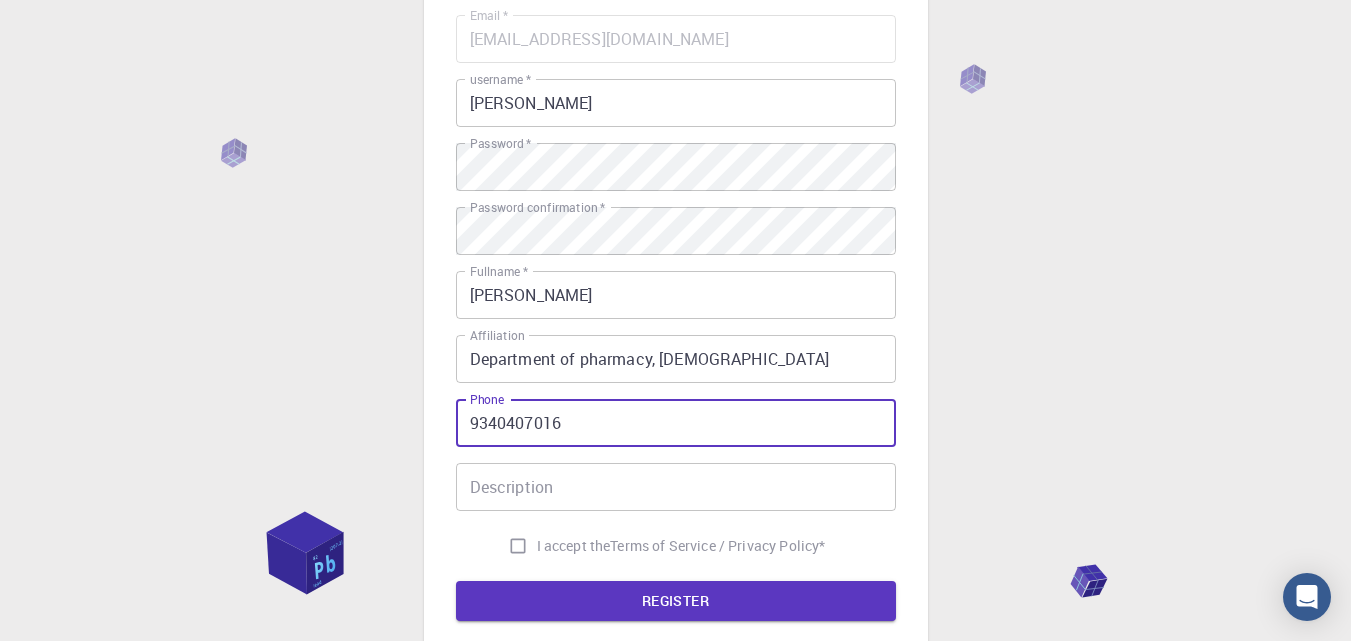 type on "9340407016" 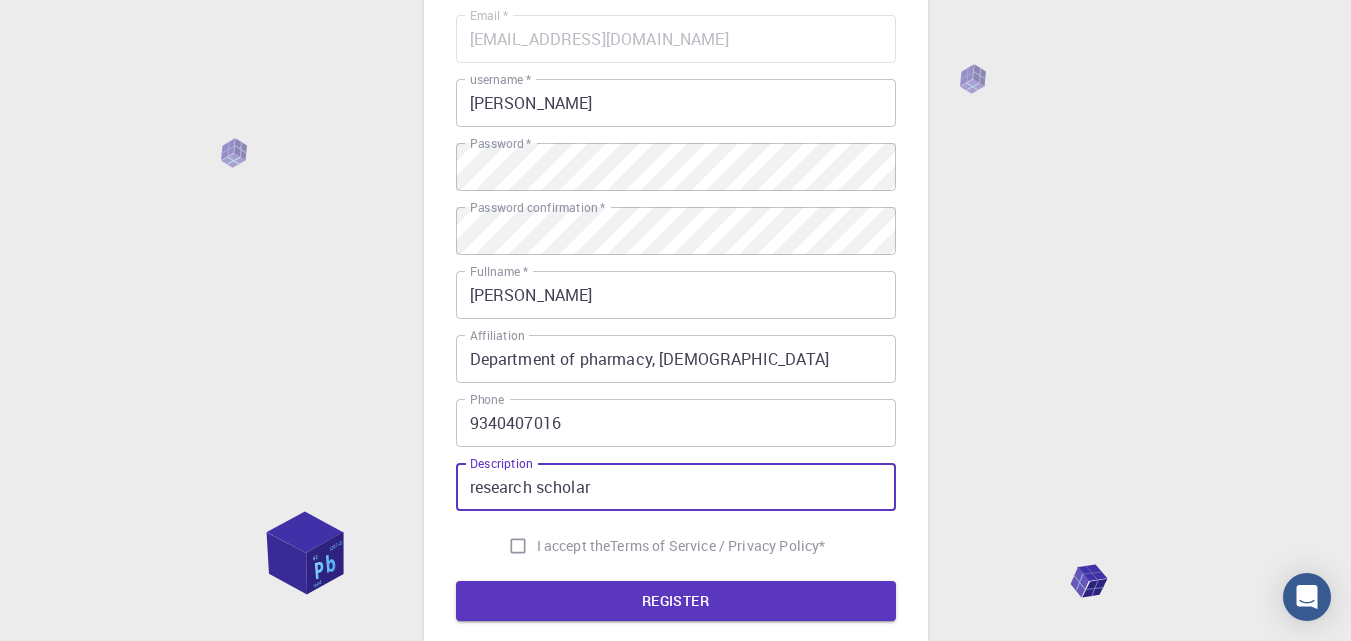 type on "research scholar" 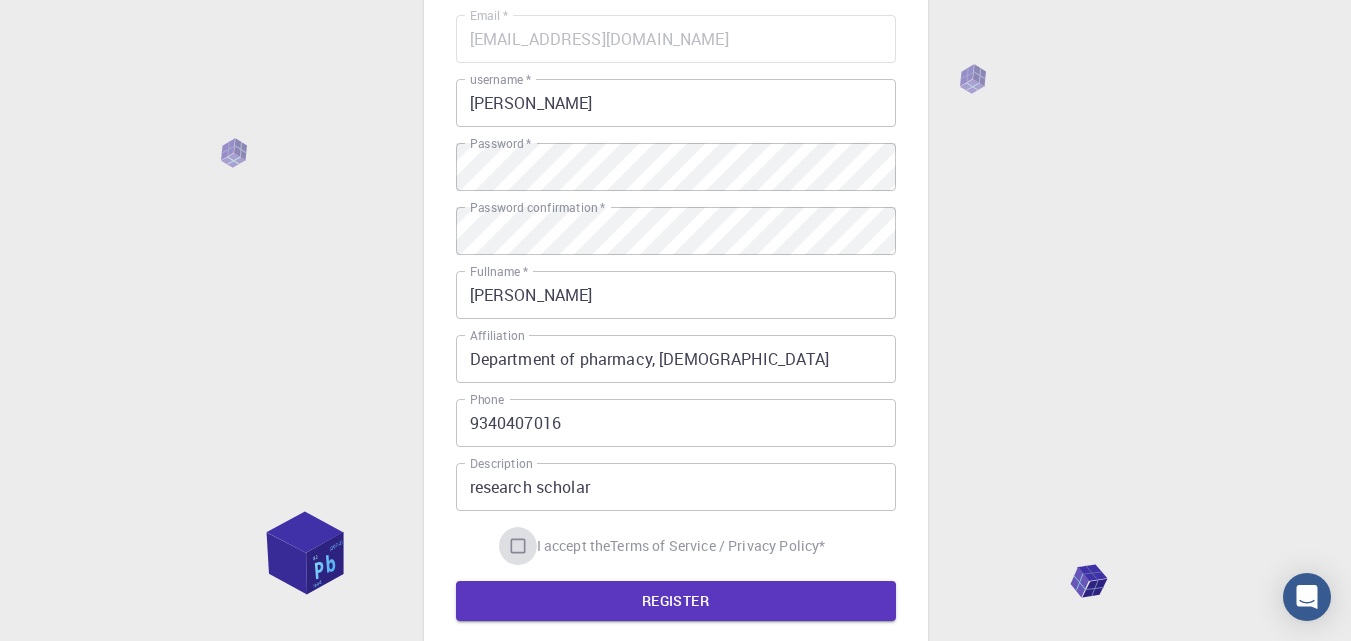 click on "I accept the  Terms of Service / Privacy Policy  *" at bounding box center (518, 546) 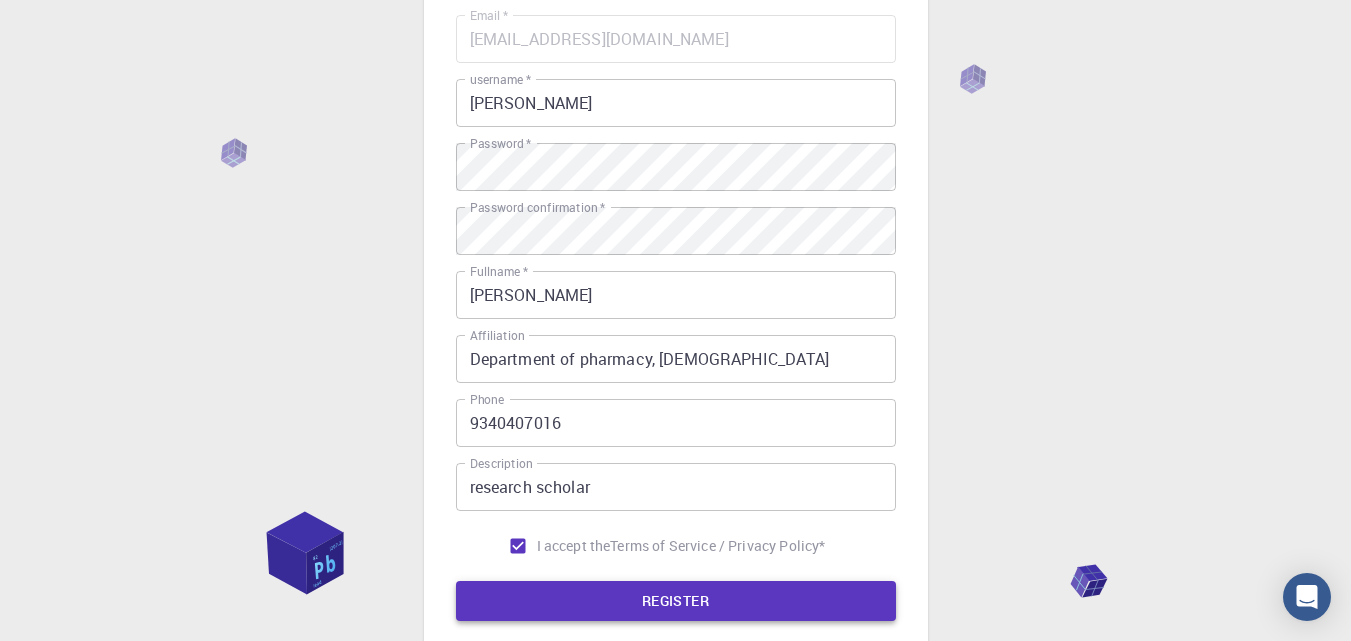 click on "REGISTER" at bounding box center [676, 601] 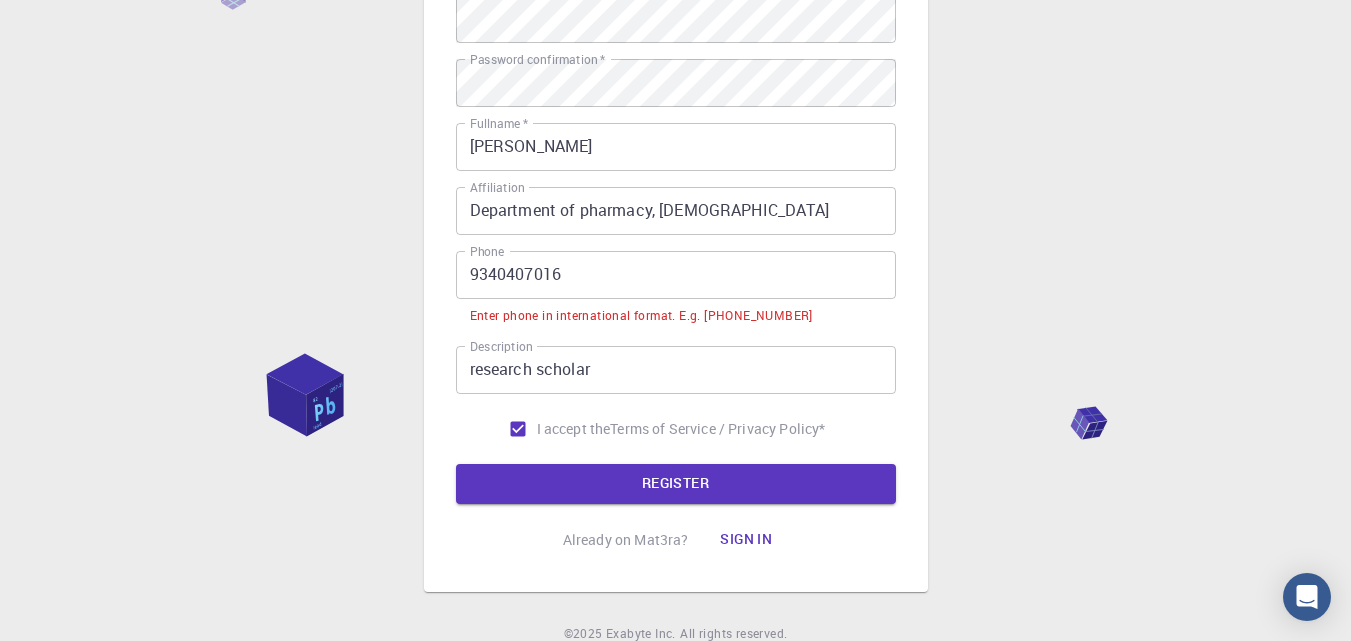 scroll, scrollTop: 377, scrollLeft: 0, axis: vertical 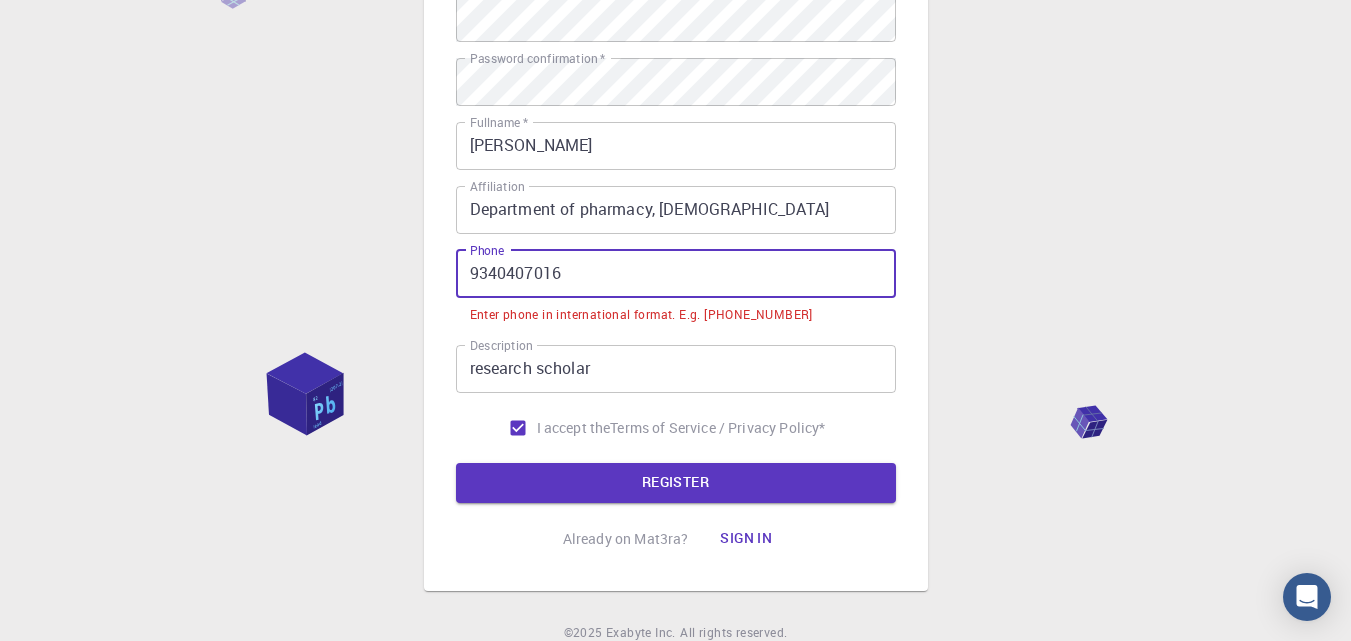 click on "9340407016" at bounding box center [676, 274] 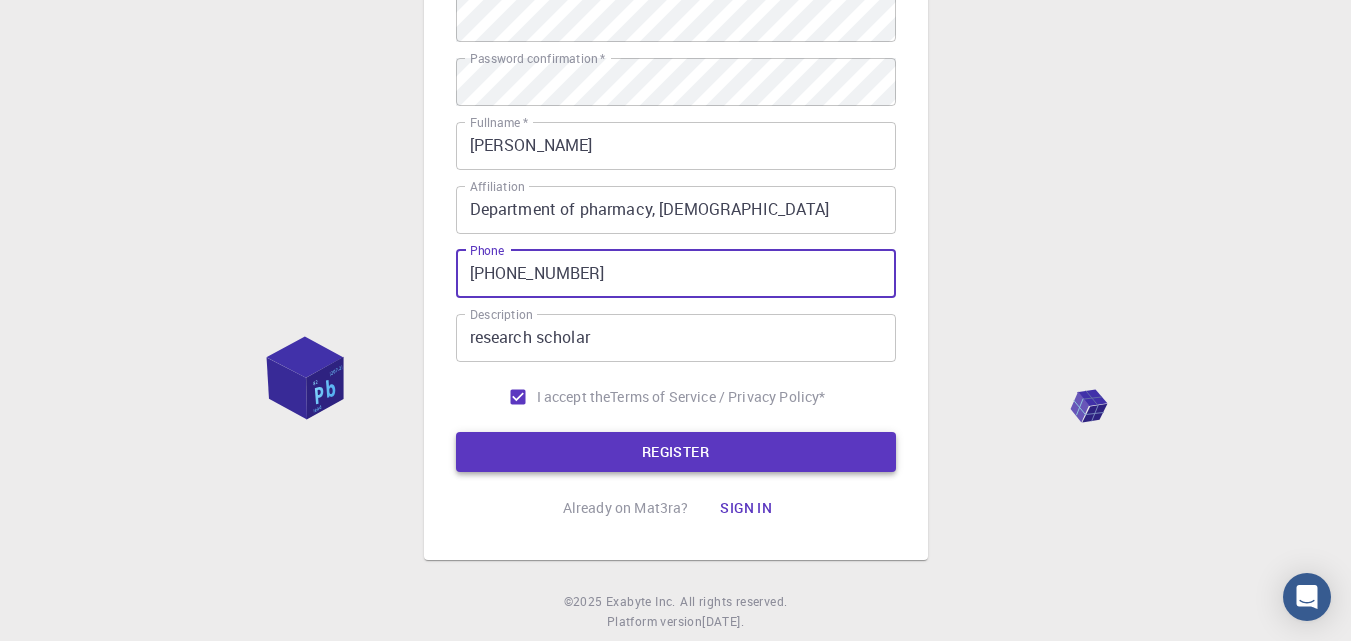 type on "[PHONE_NUMBER]" 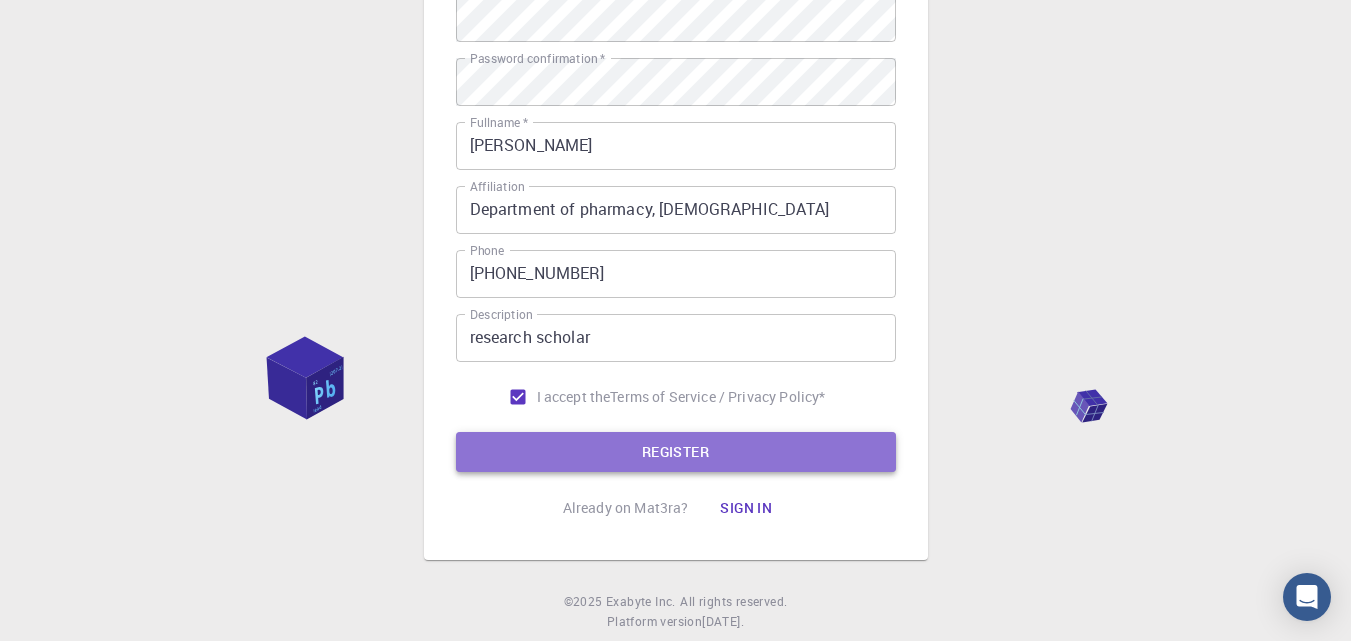 click on "REGISTER" at bounding box center (676, 452) 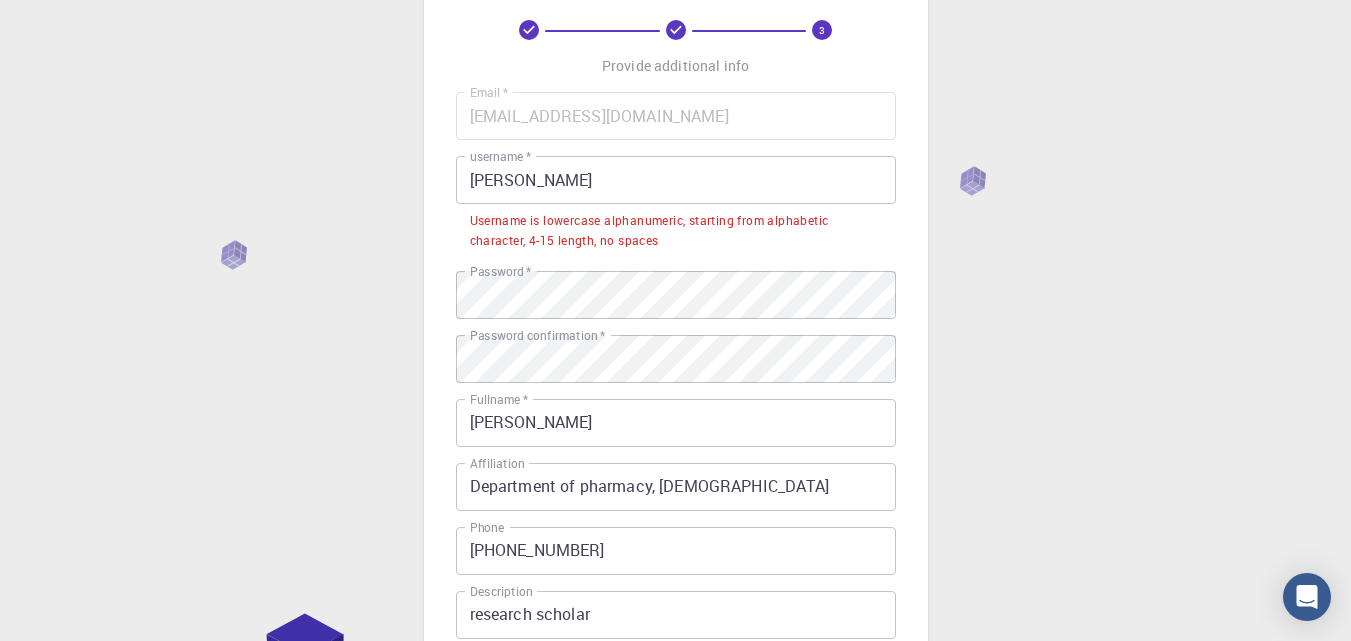 scroll, scrollTop: 77, scrollLeft: 0, axis: vertical 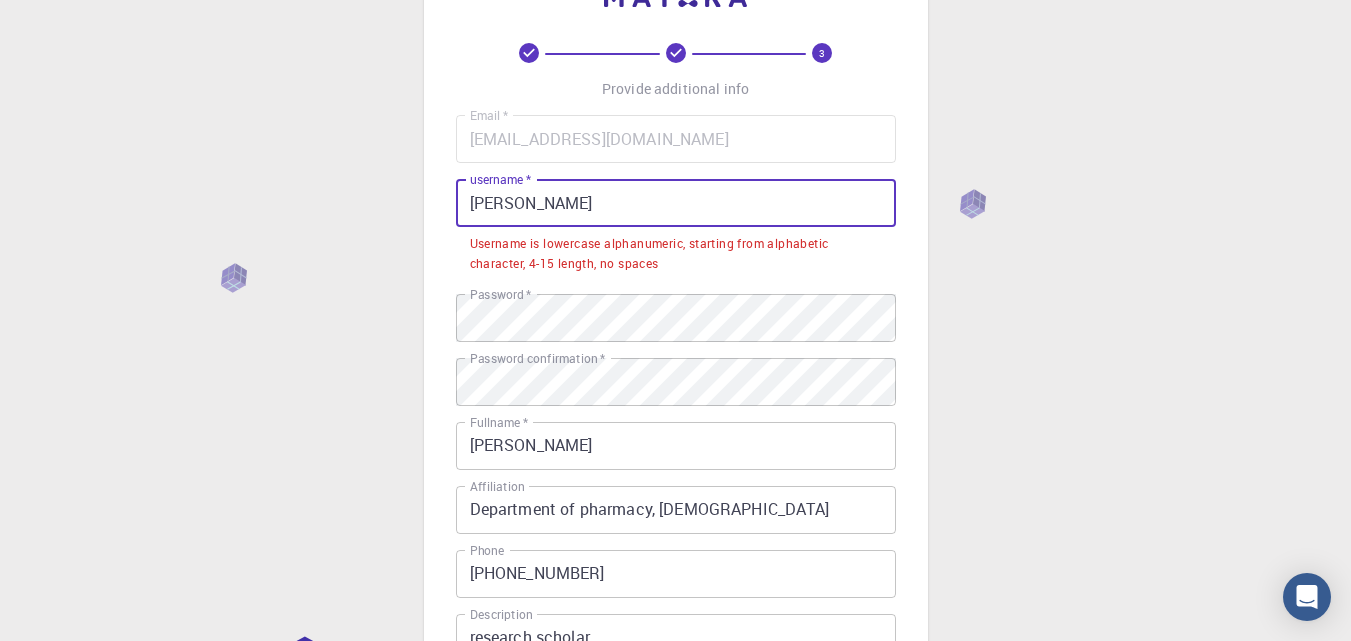 drag, startPoint x: 555, startPoint y: 200, endPoint x: 501, endPoint y: 205, distance: 54.230988 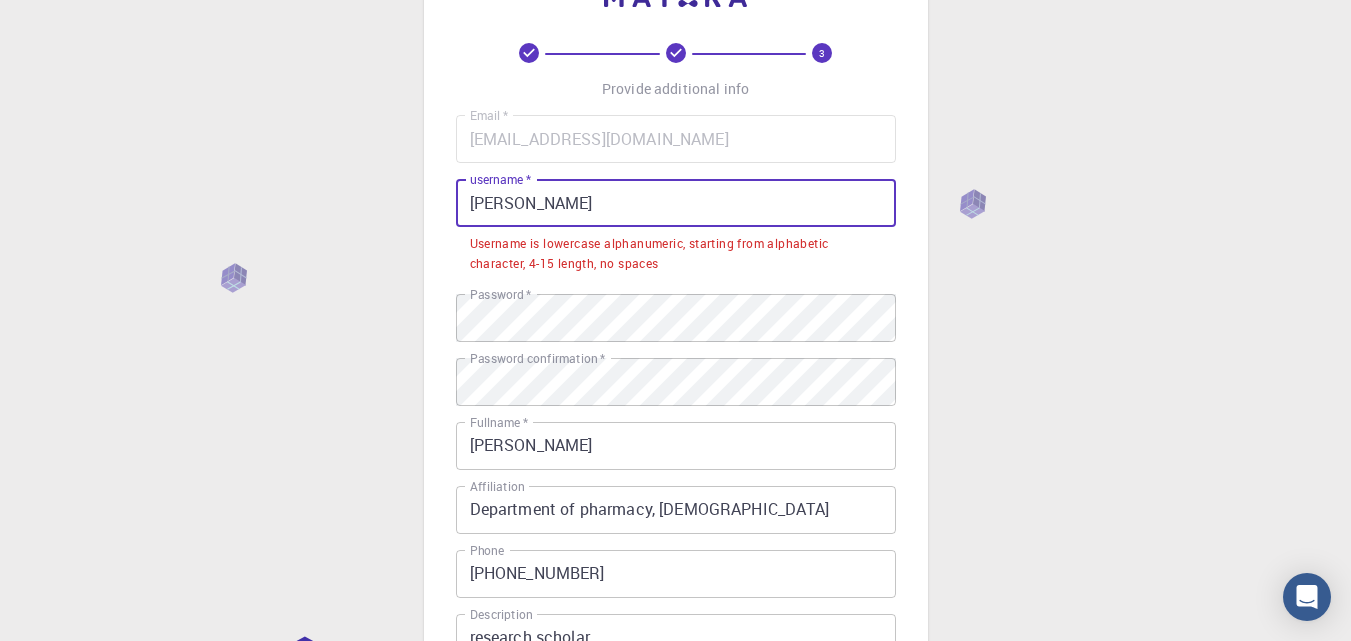drag, startPoint x: 540, startPoint y: 203, endPoint x: 447, endPoint y: 209, distance: 93.193344 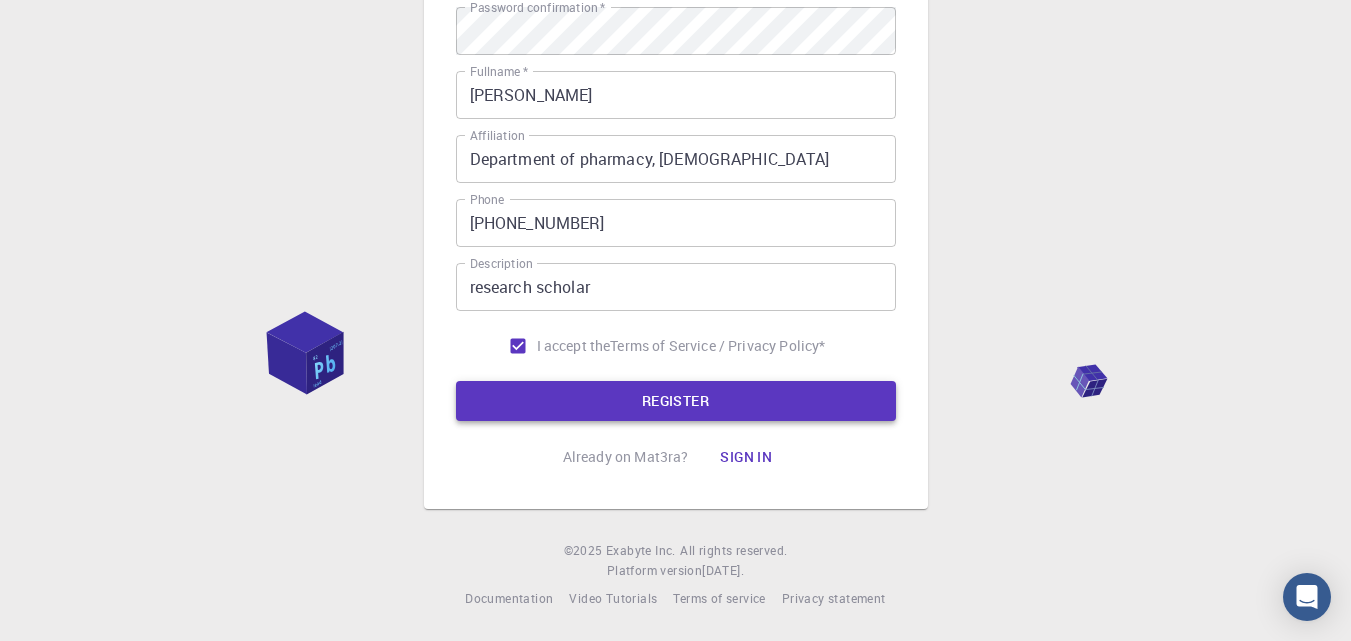 click on "REGISTER" at bounding box center (676, 401) 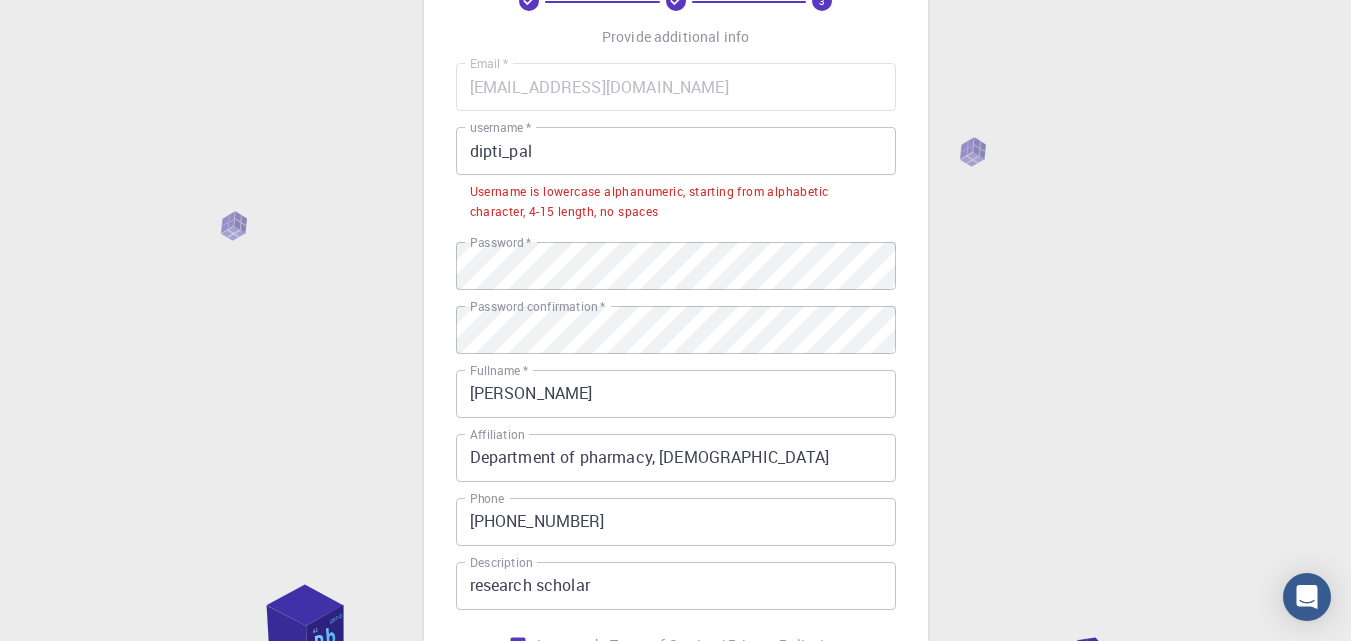 scroll, scrollTop: 128, scrollLeft: 0, axis: vertical 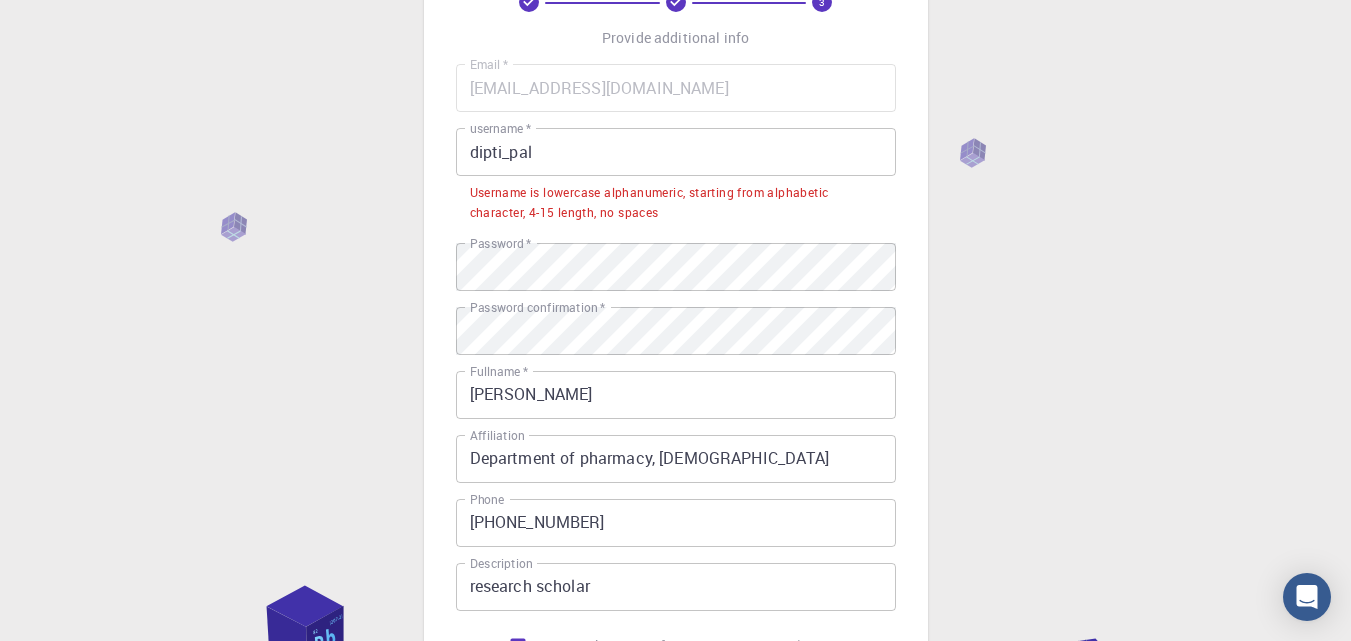click on "dipti_pal" at bounding box center (676, 152) 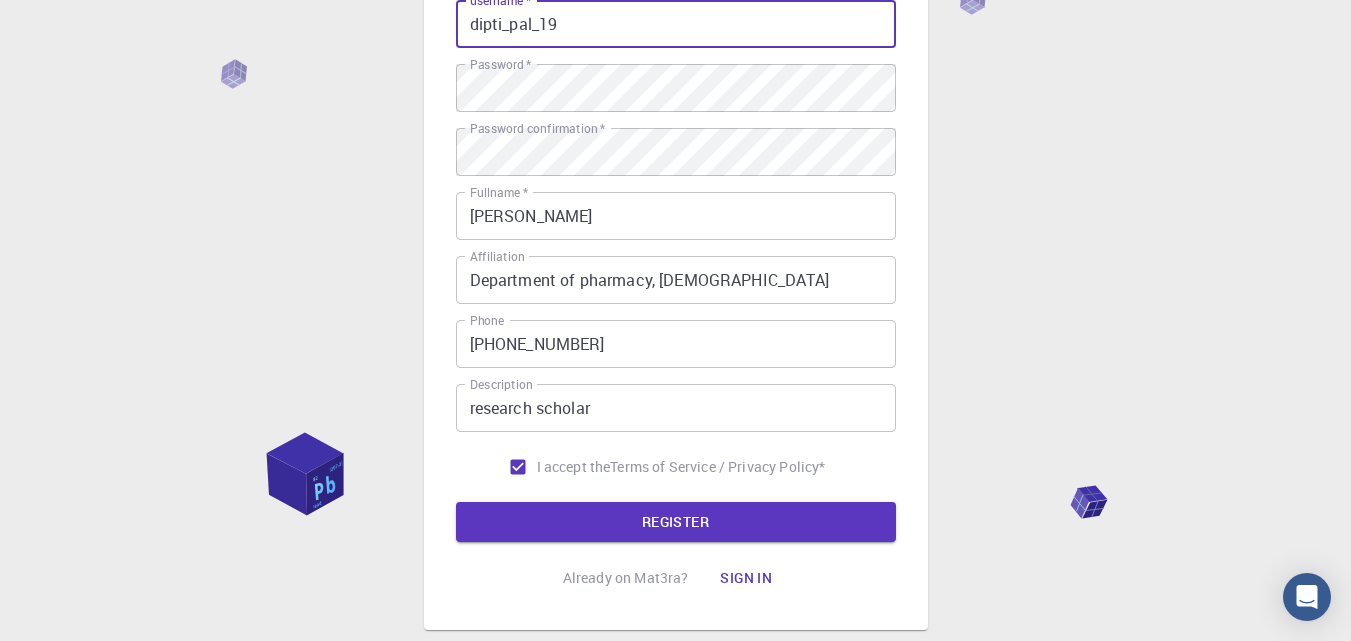 scroll, scrollTop: 377, scrollLeft: 0, axis: vertical 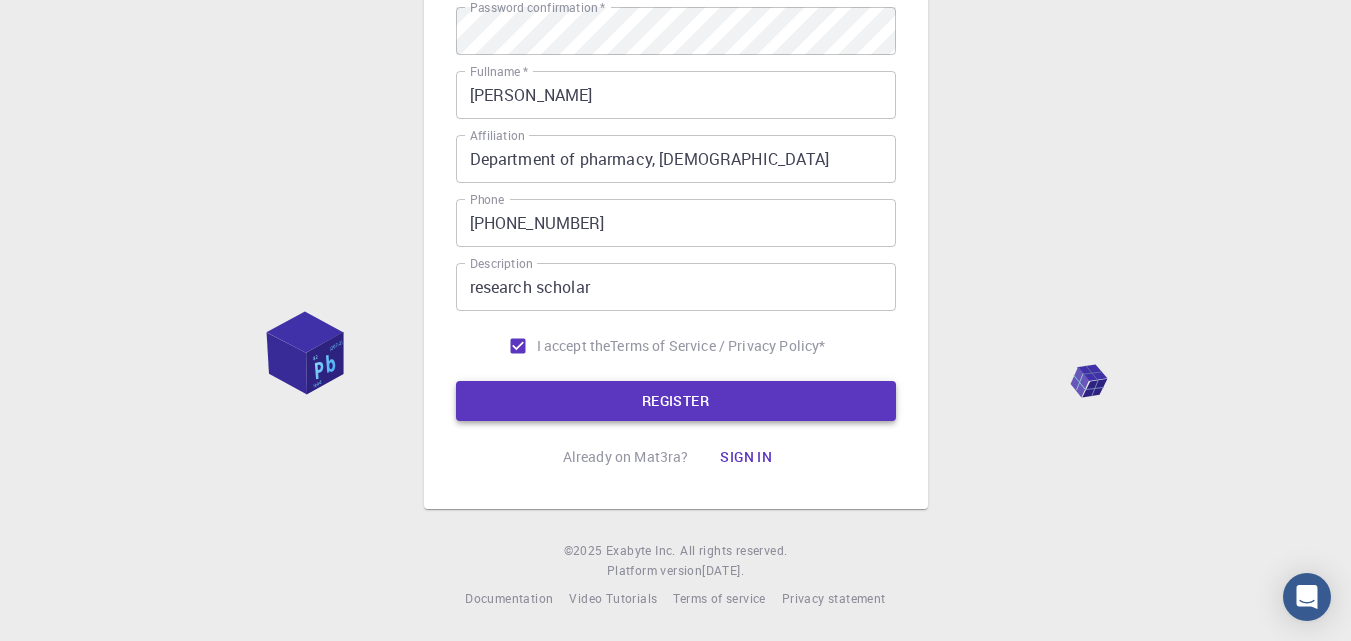 click on "REGISTER" at bounding box center (676, 401) 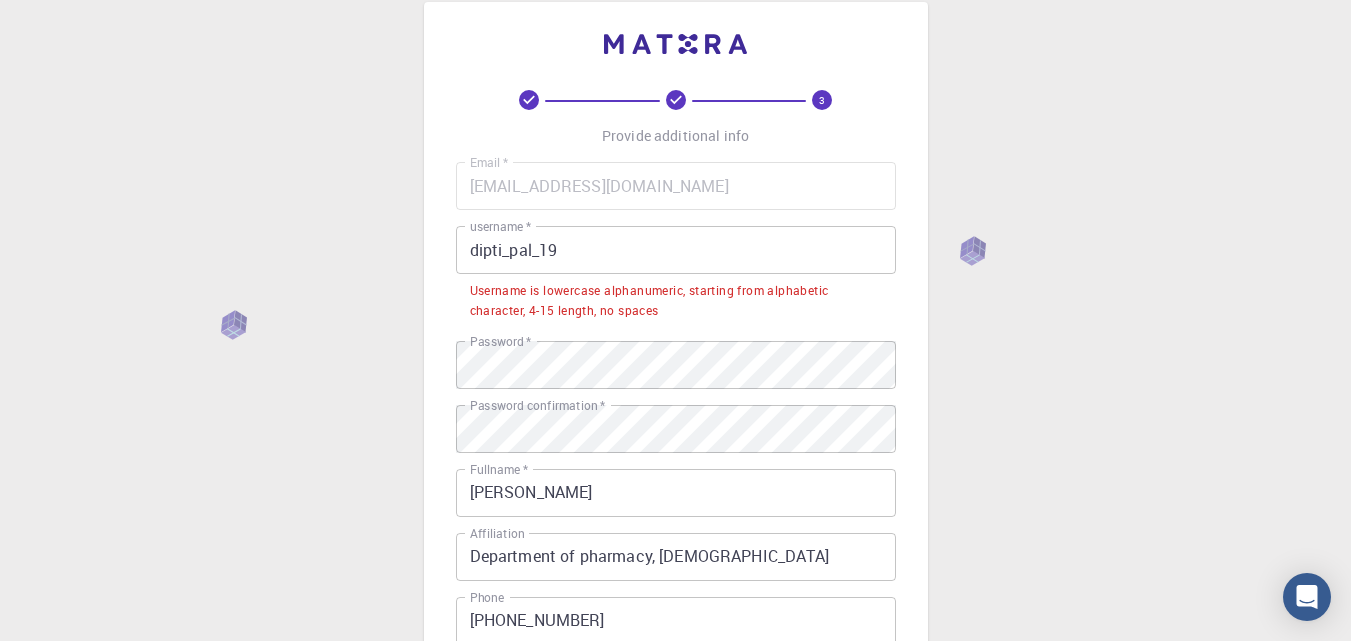 scroll, scrollTop: 28, scrollLeft: 0, axis: vertical 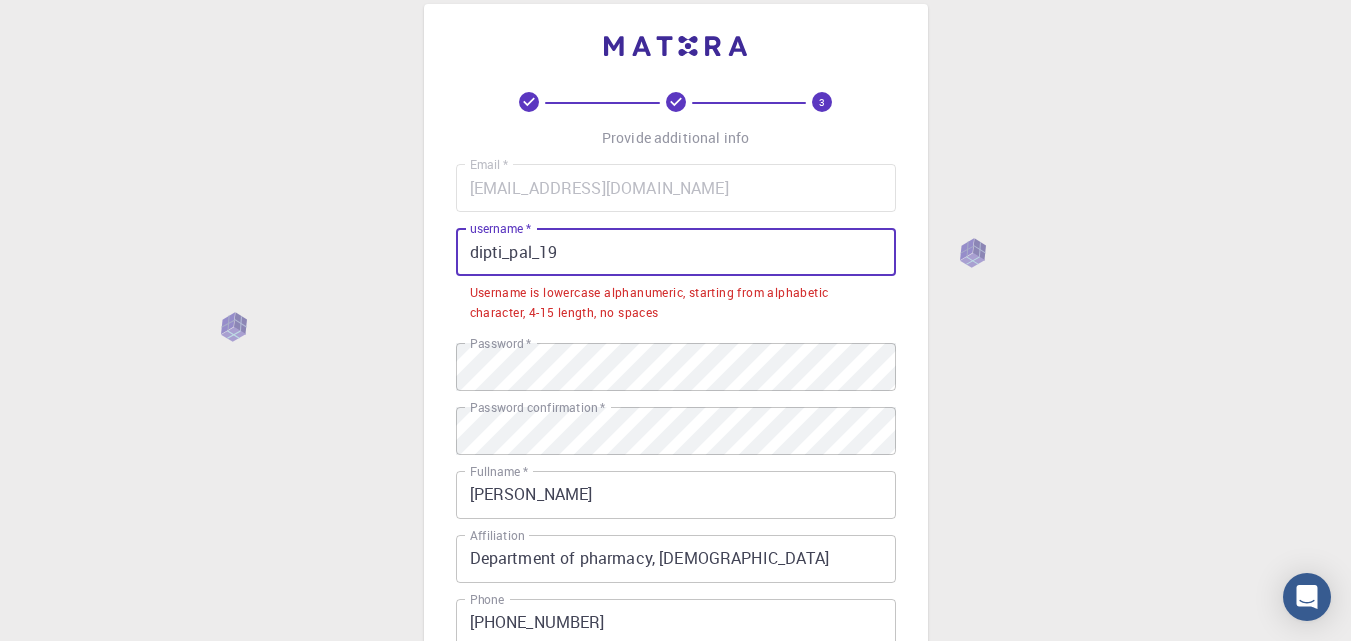 click on "dipti_pal_19" at bounding box center [676, 252] 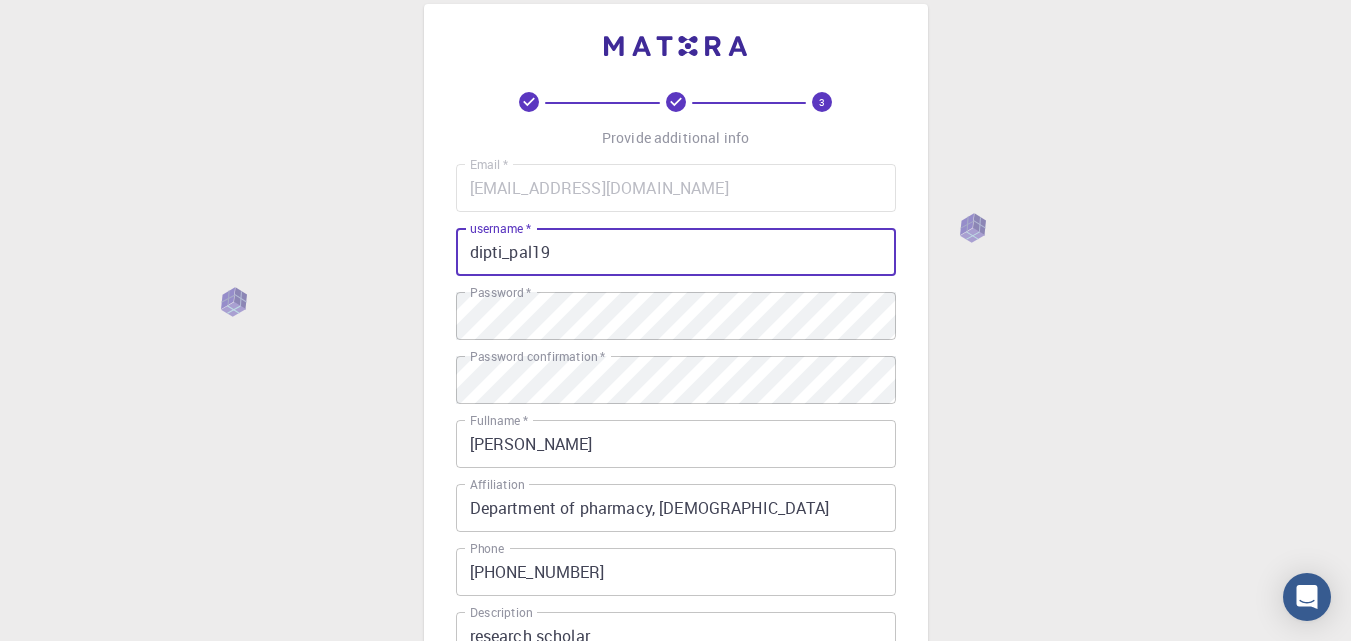 click on "dipti_pal19" at bounding box center (676, 252) 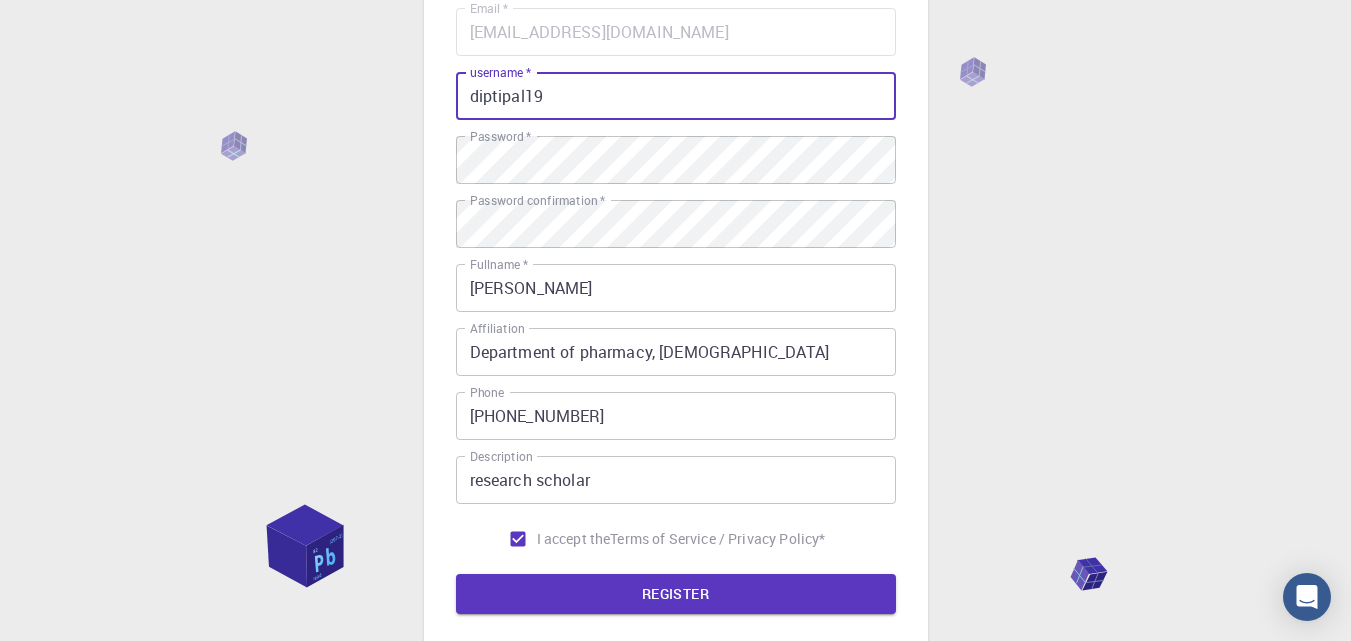 scroll, scrollTop: 377, scrollLeft: 0, axis: vertical 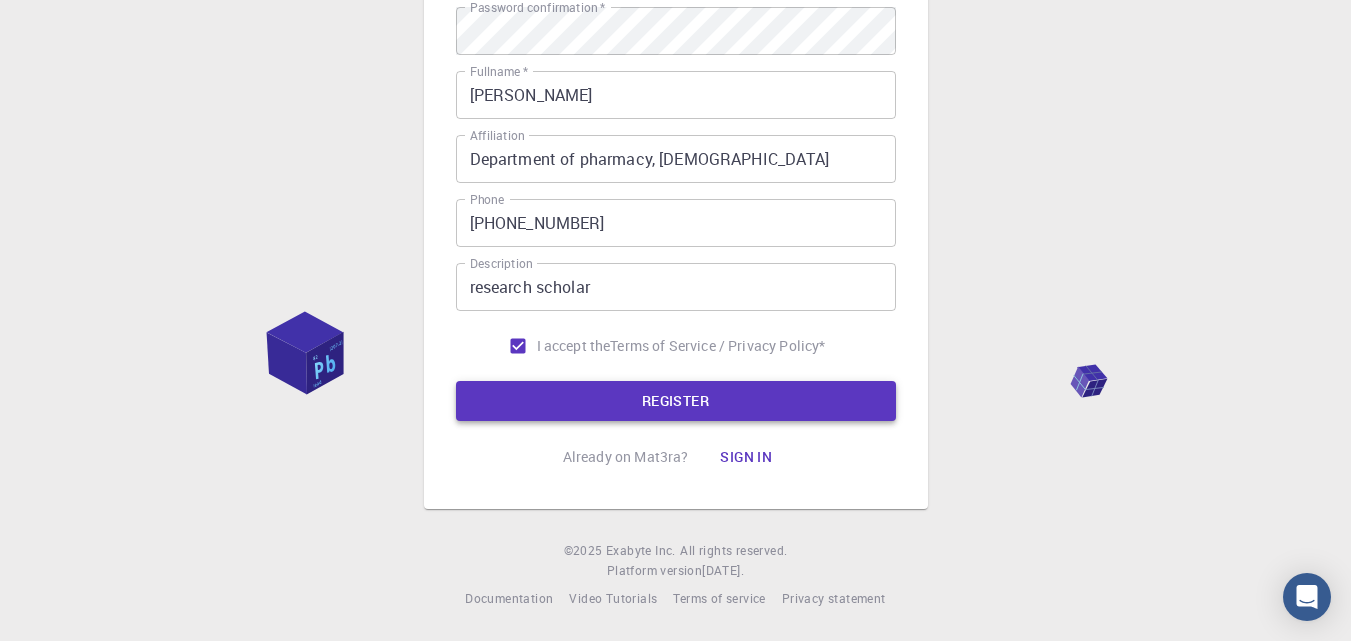 type on "diptipal19" 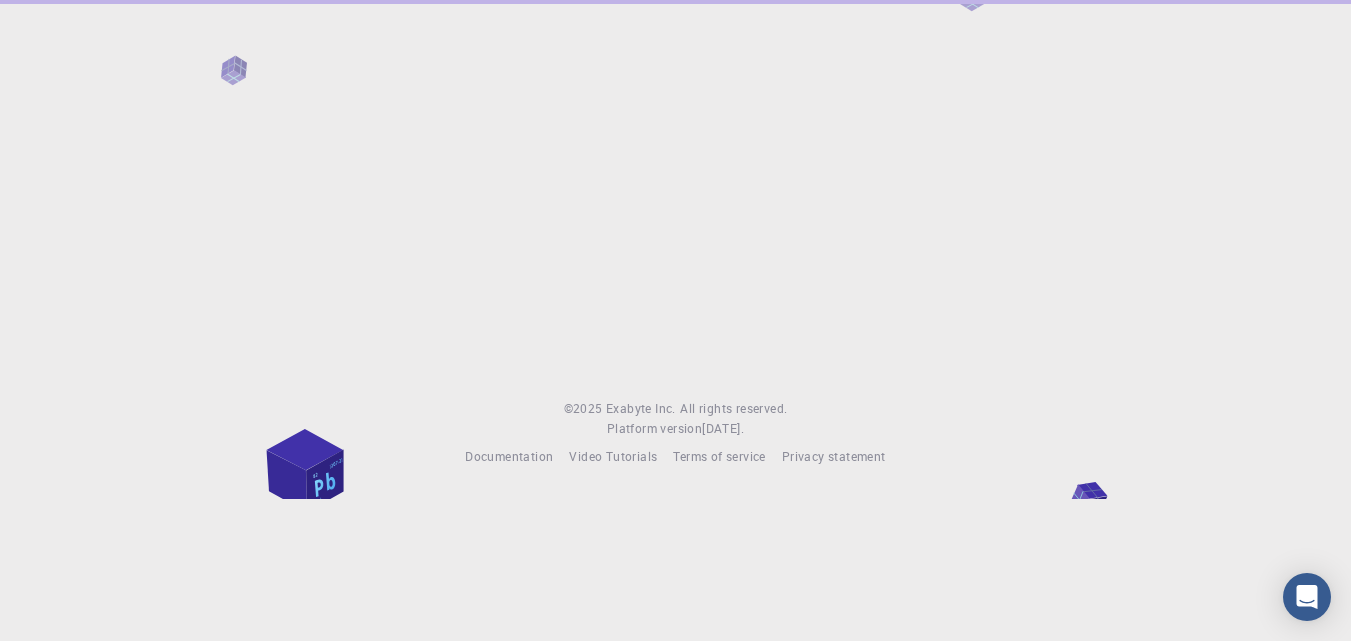 scroll, scrollTop: 0, scrollLeft: 0, axis: both 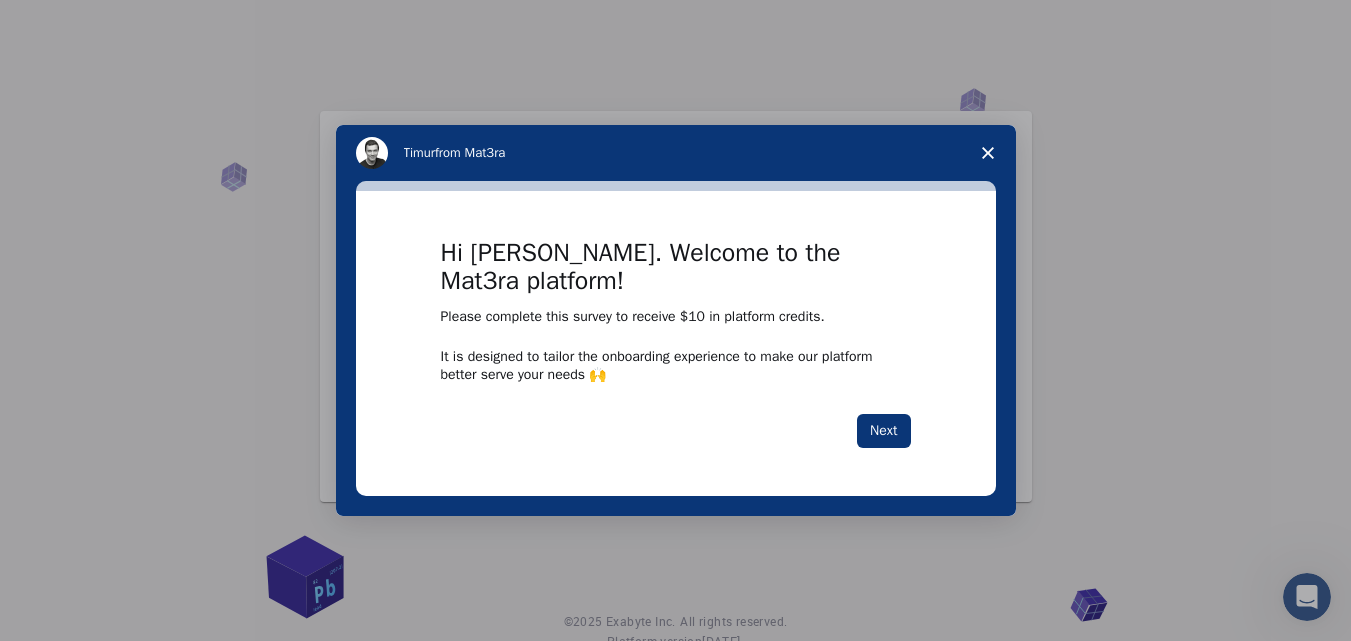 click at bounding box center [988, 153] 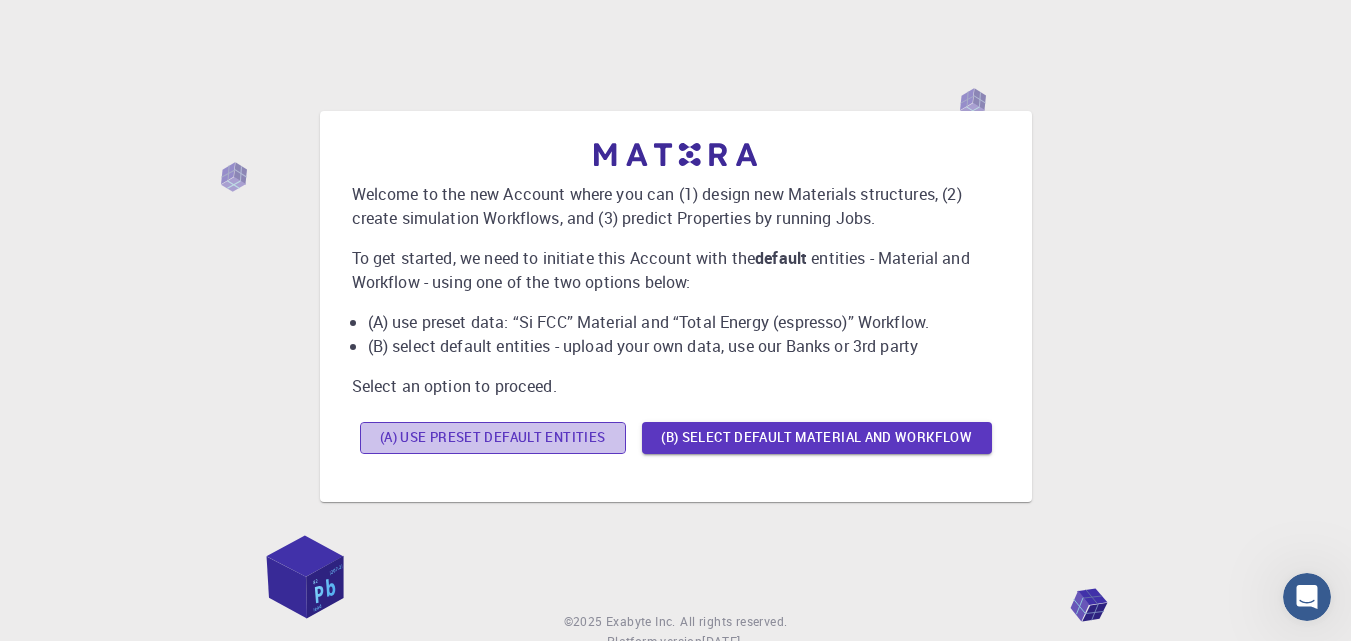 click on "(A) Use preset default entities" at bounding box center [493, 438] 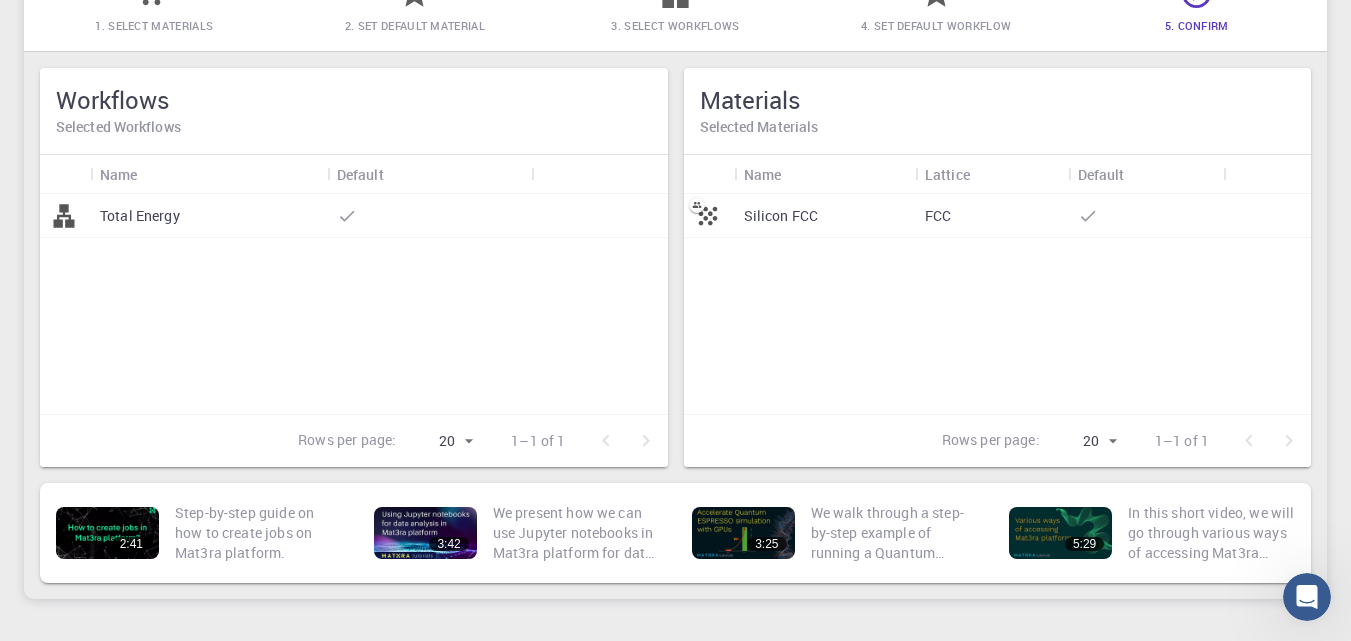 scroll, scrollTop: 100, scrollLeft: 0, axis: vertical 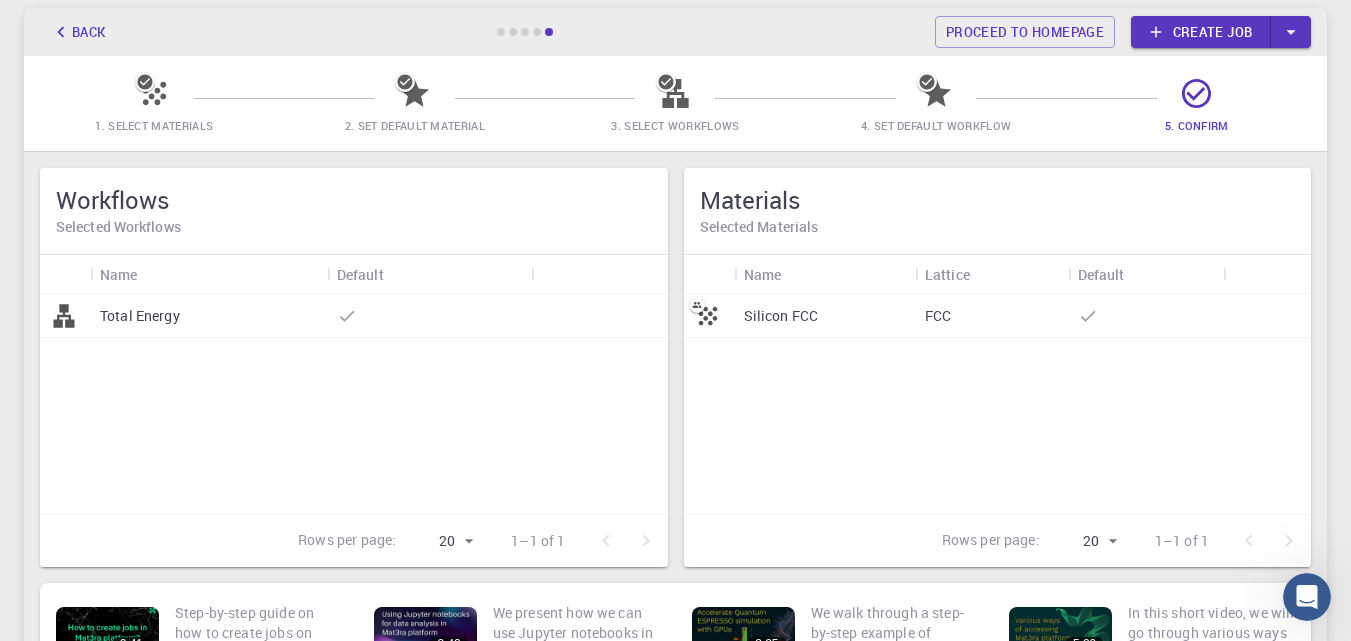 click 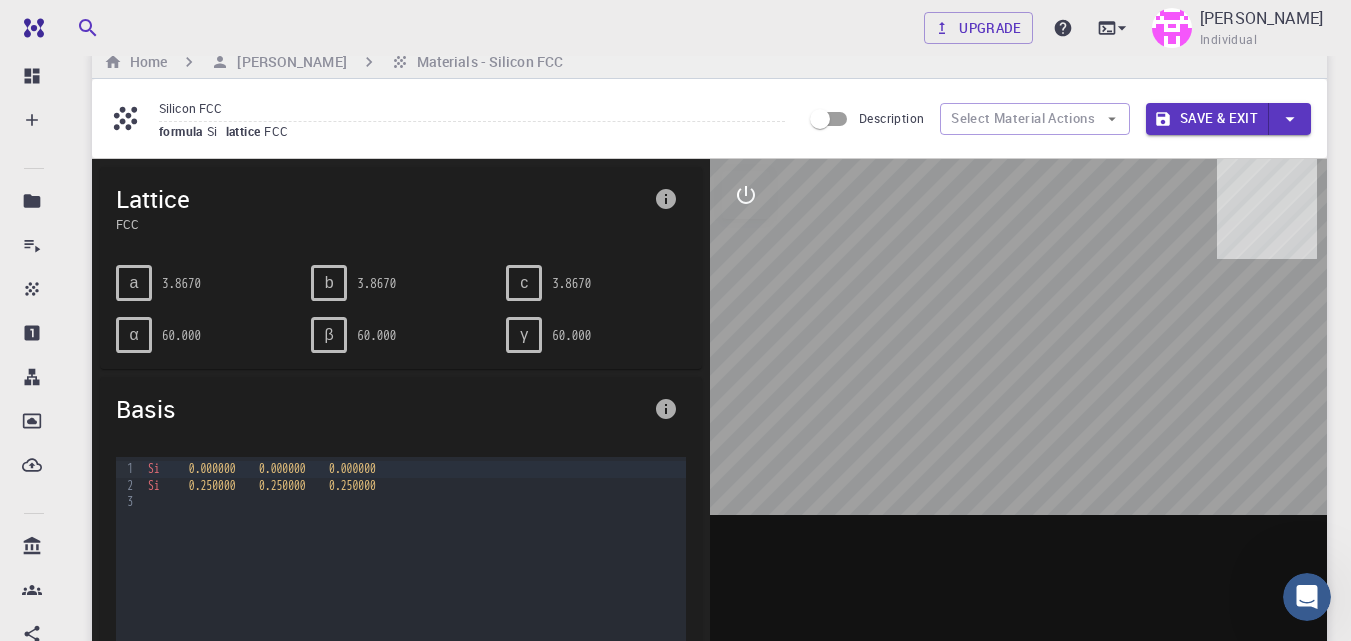 scroll, scrollTop: 0, scrollLeft: 0, axis: both 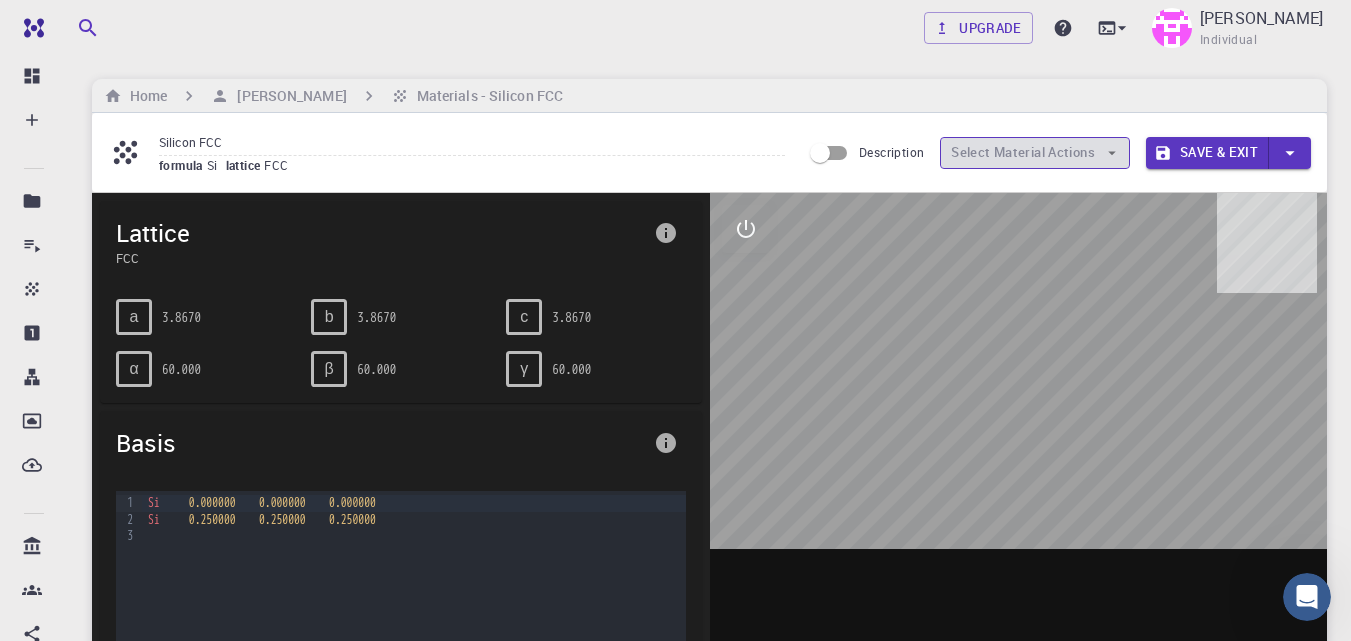 click 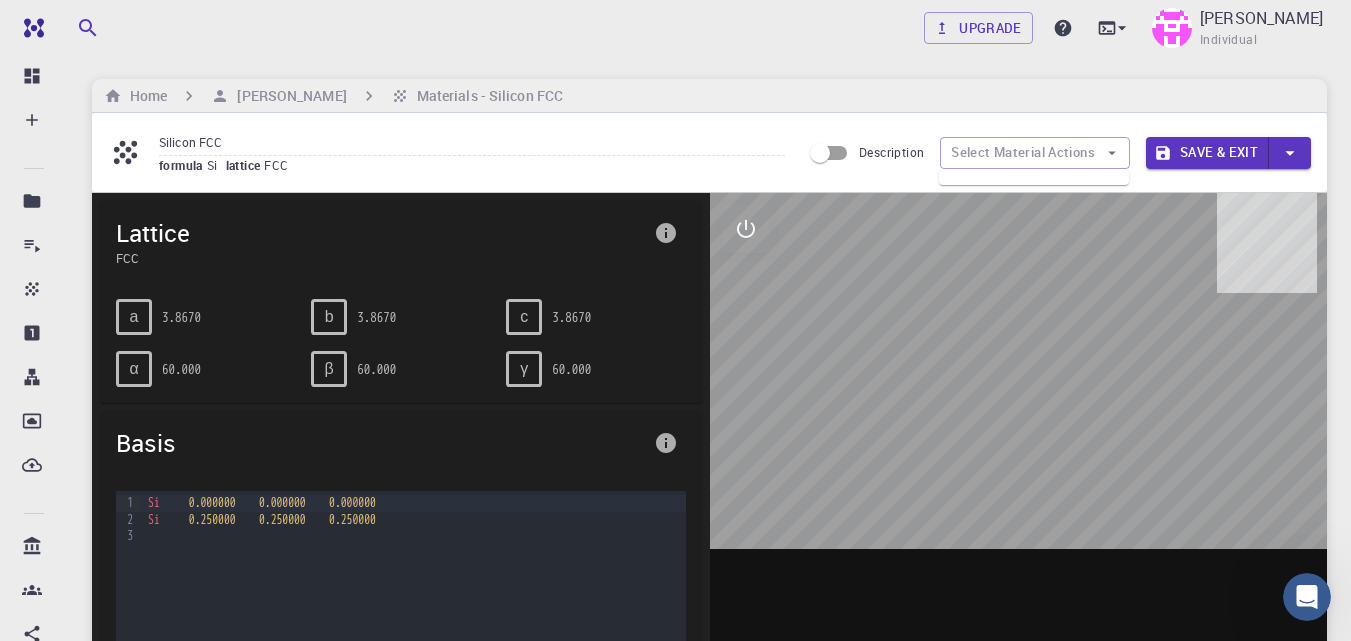 click at bounding box center [1034, 177] 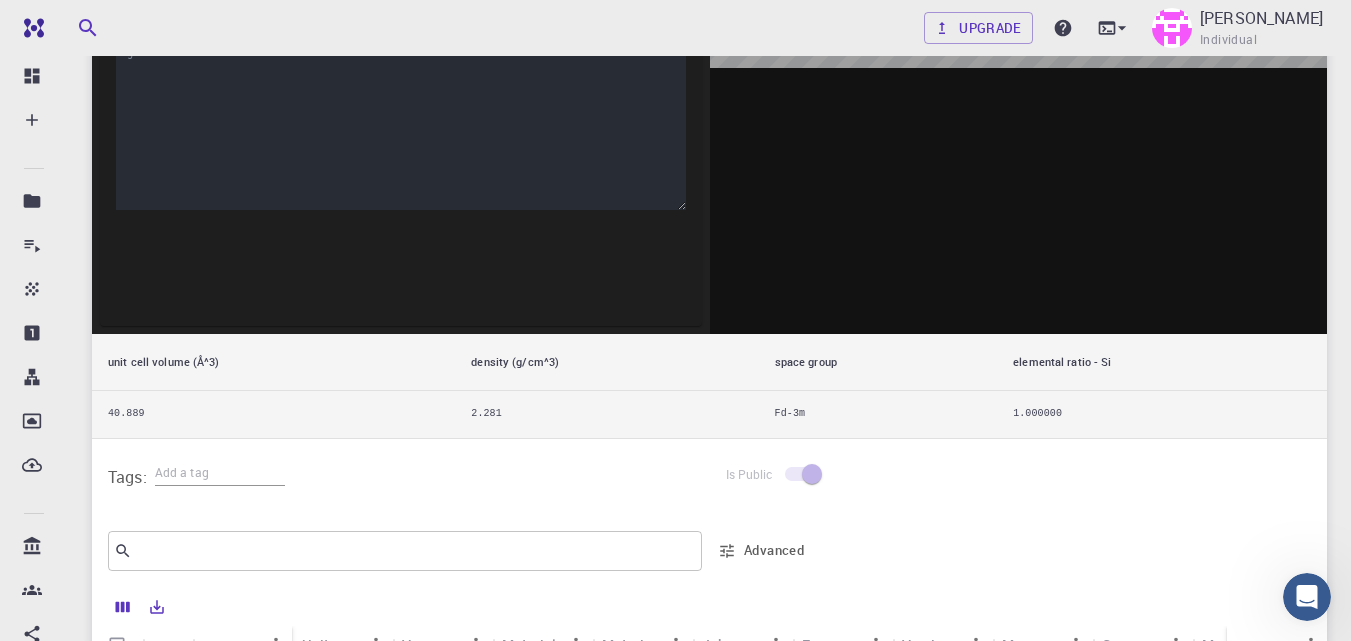 scroll, scrollTop: 500, scrollLeft: 0, axis: vertical 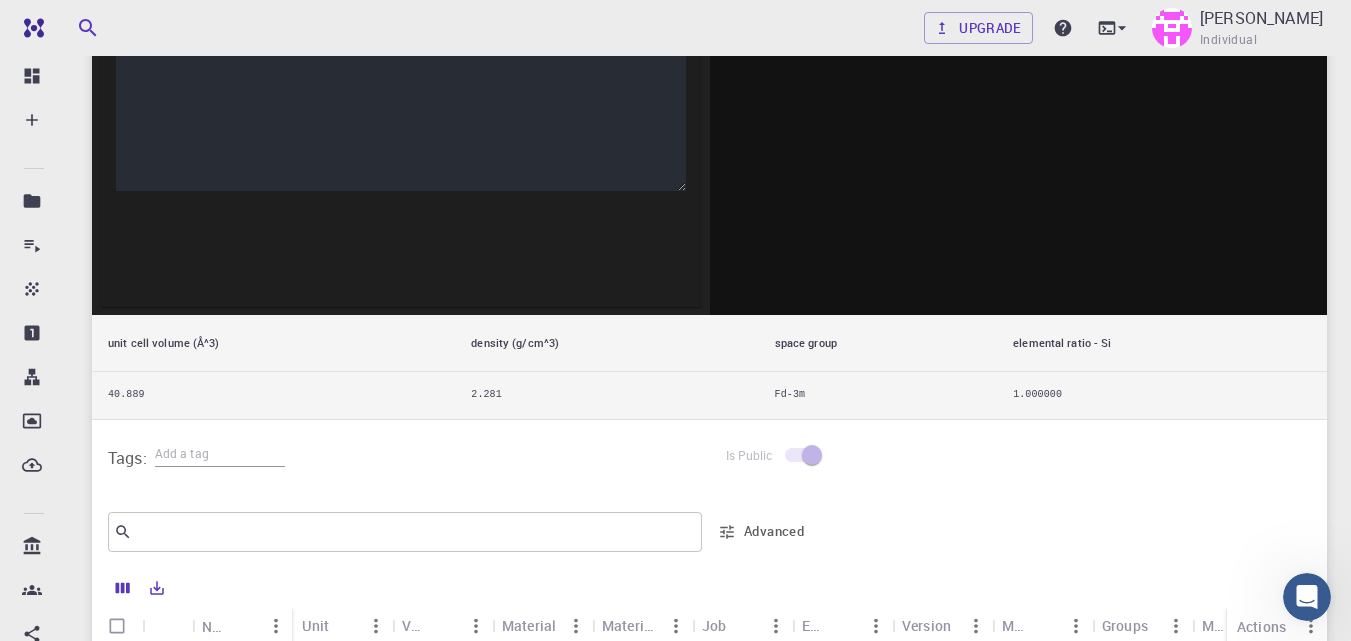 click at bounding box center [220, 454] 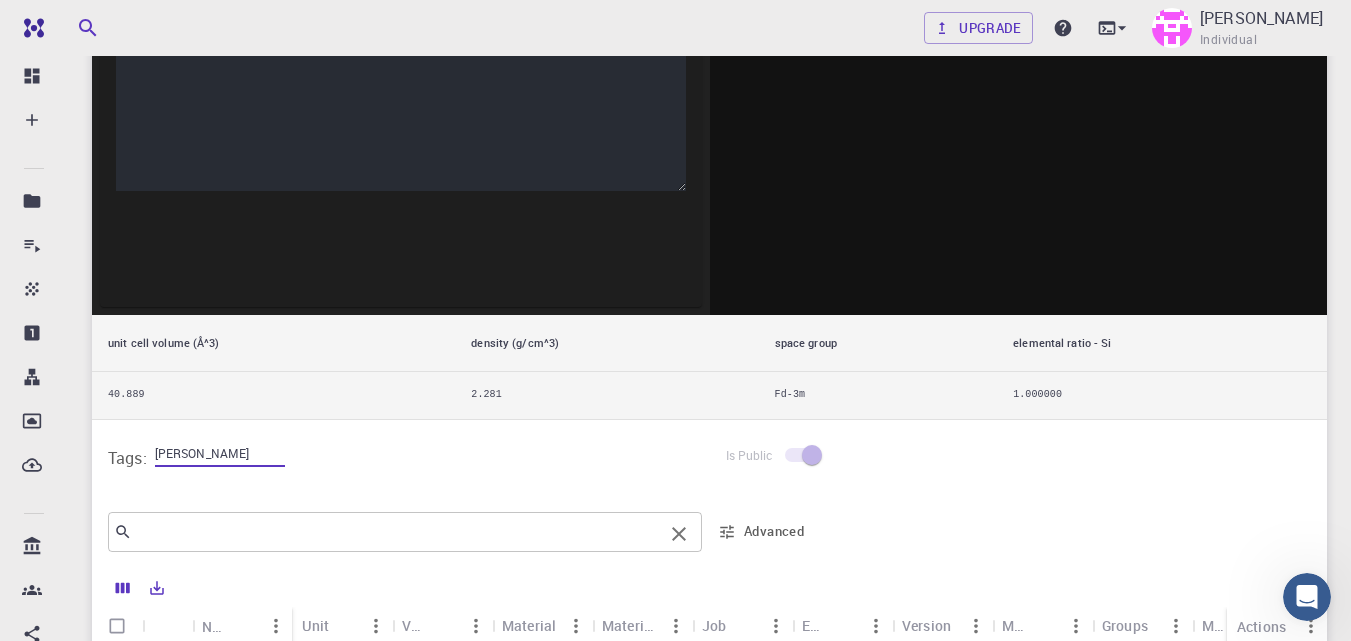 type on "[PERSON_NAME]" 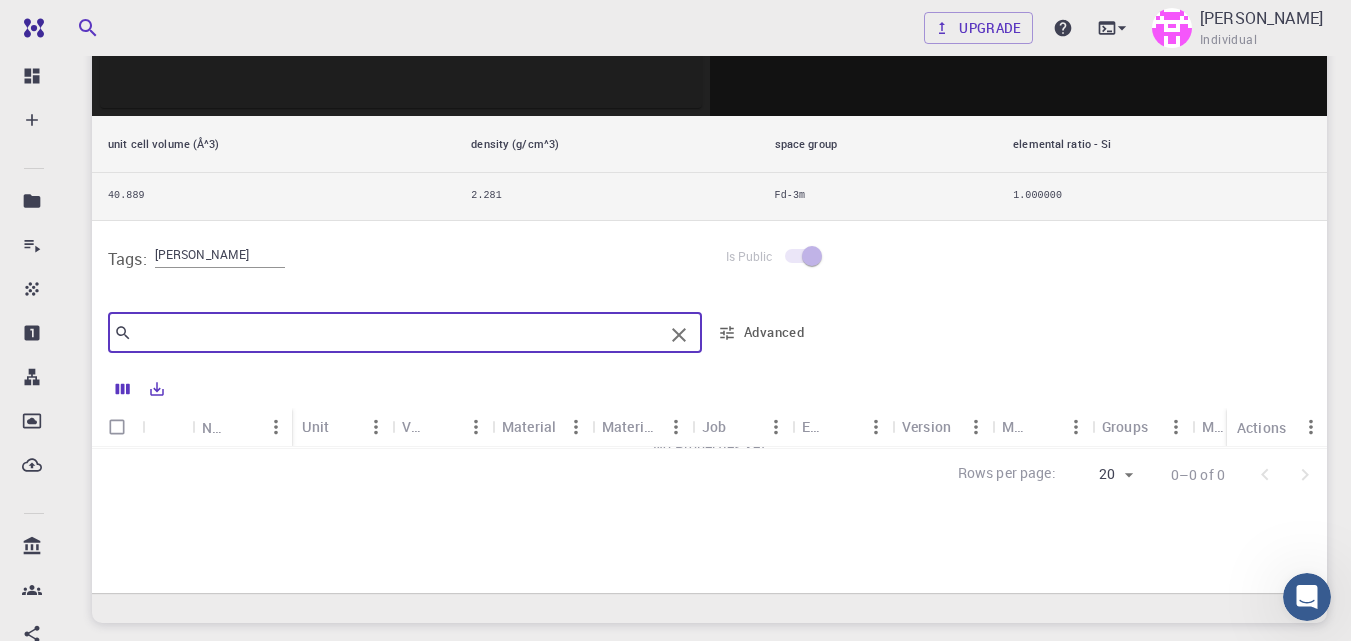 scroll, scrollTop: 700, scrollLeft: 0, axis: vertical 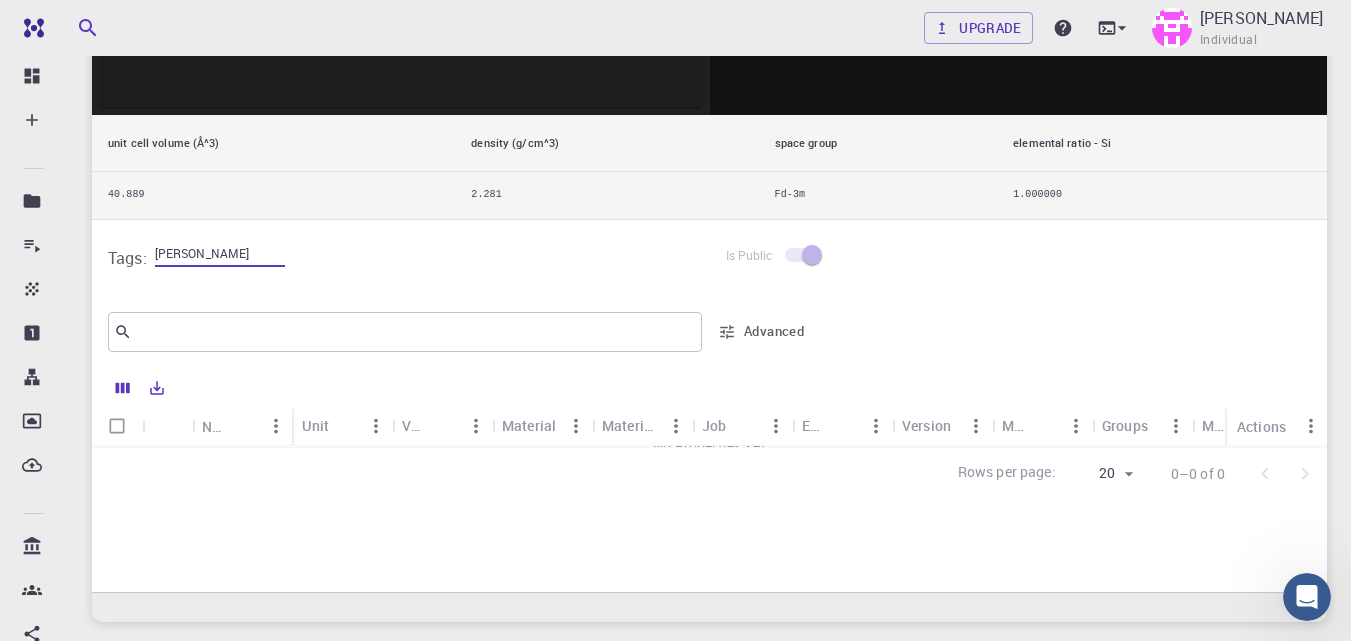 drag, startPoint x: 197, startPoint y: 256, endPoint x: 145, endPoint y: 255, distance: 52.009613 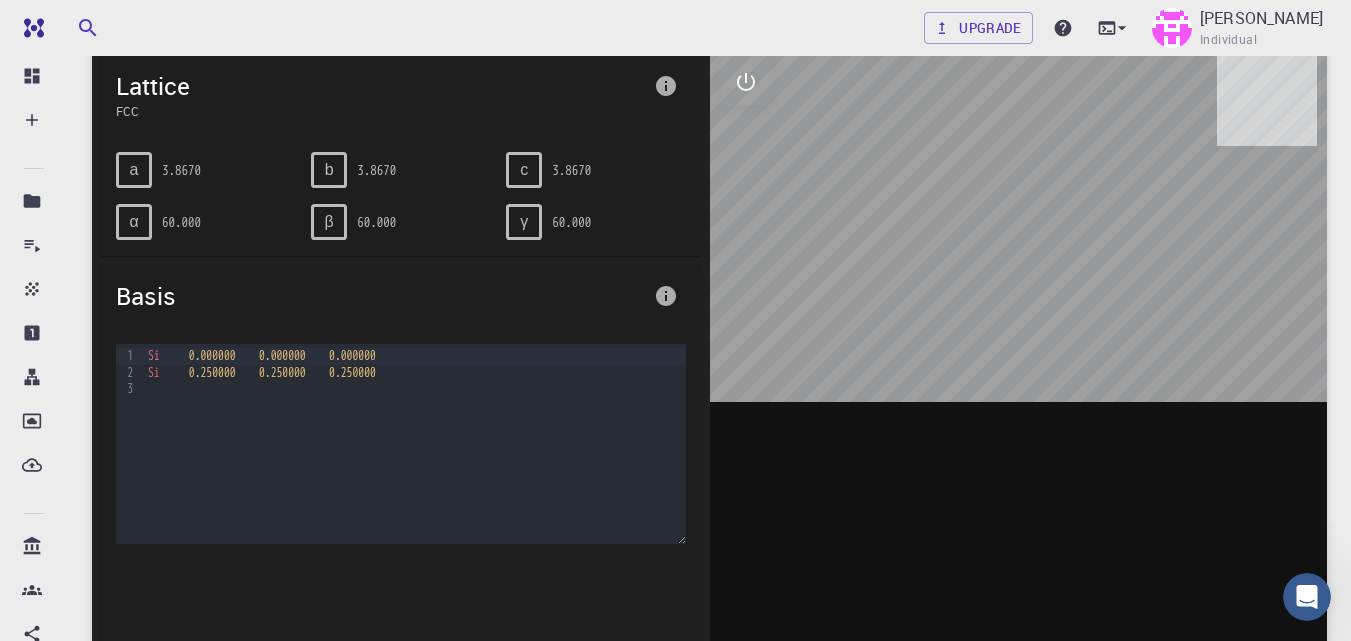 scroll, scrollTop: 0, scrollLeft: 0, axis: both 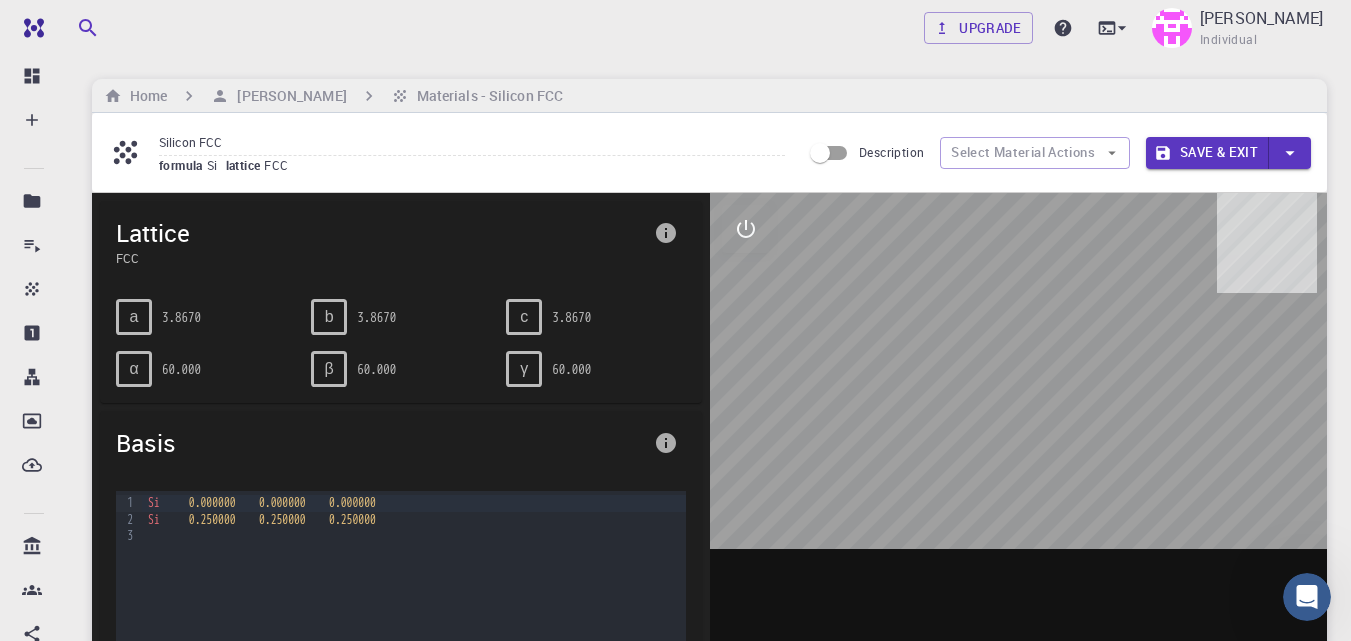 type 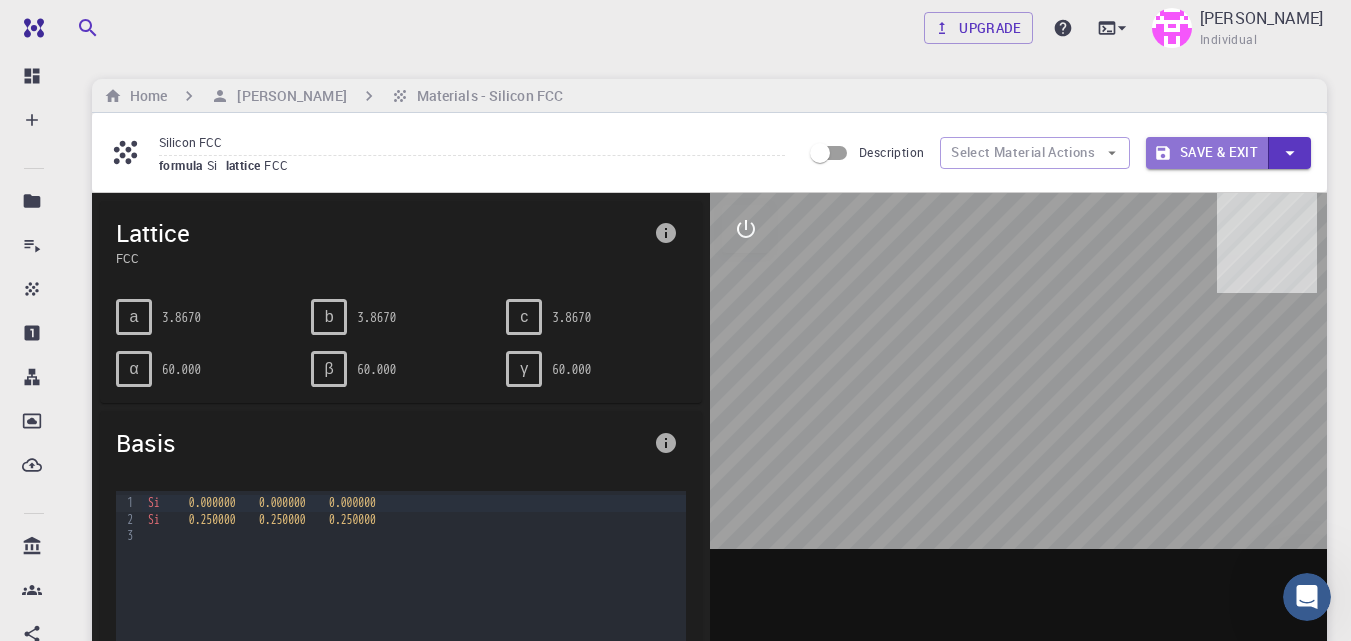click on "Save & Exit" at bounding box center (1207, 153) 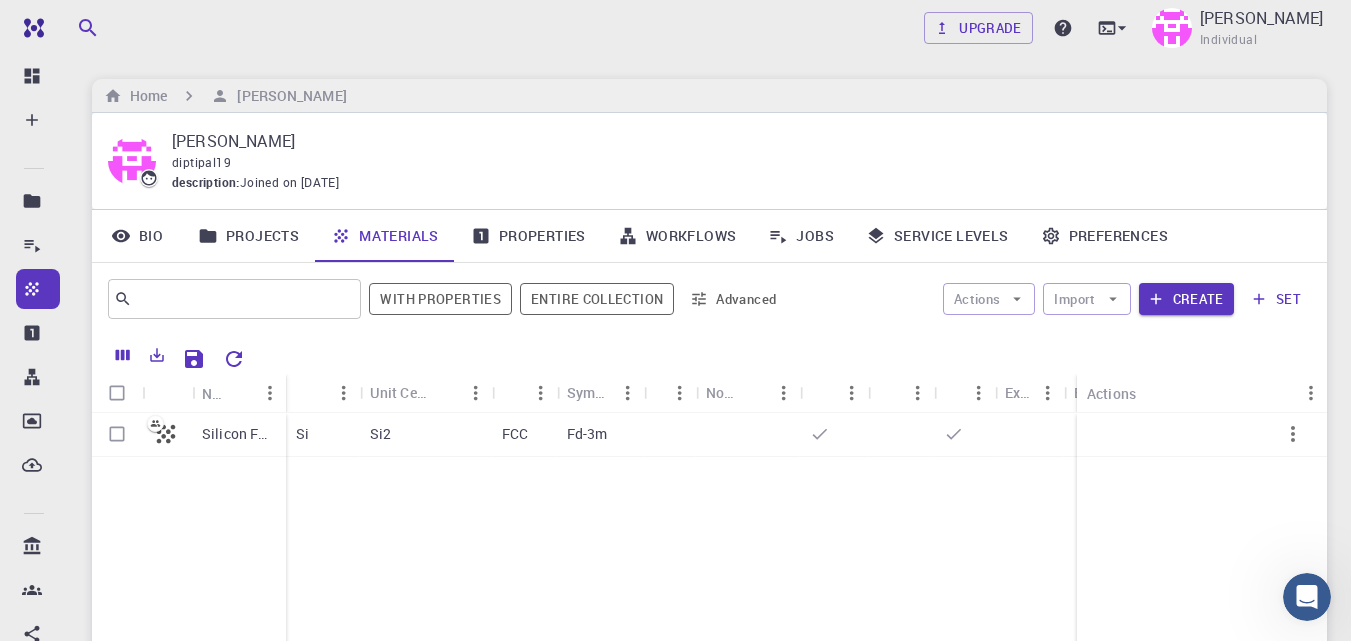 scroll, scrollTop: 100, scrollLeft: 0, axis: vertical 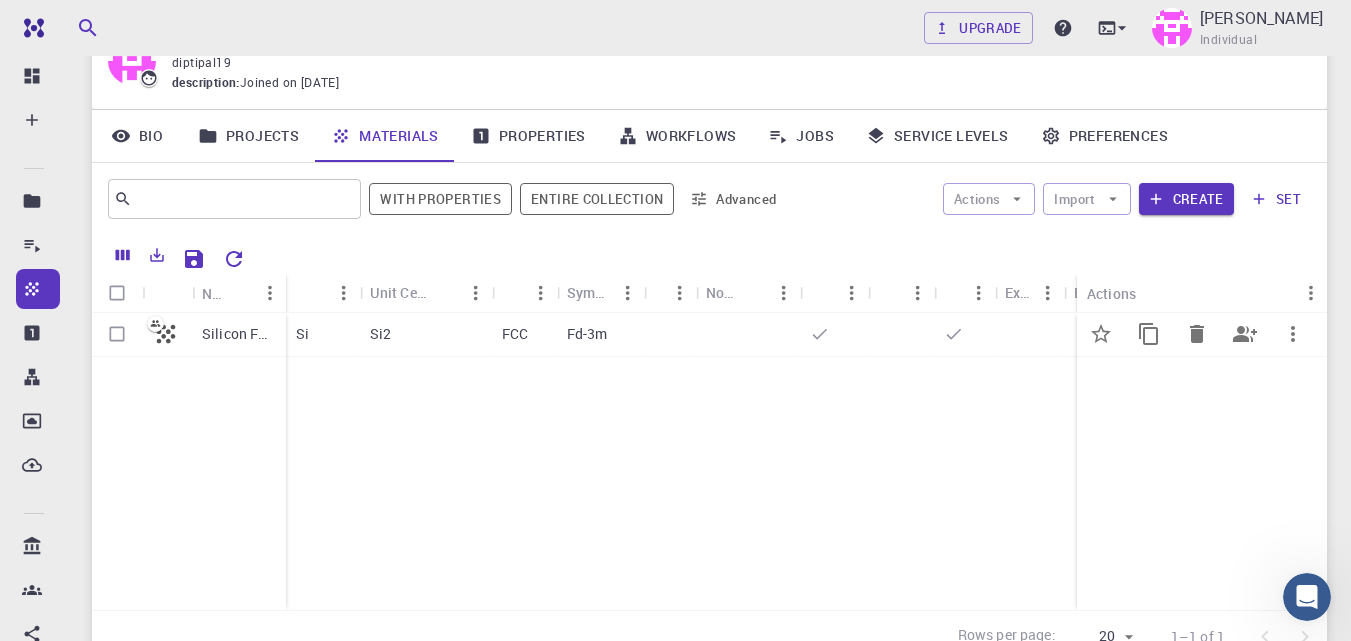 click at bounding box center (117, 334) 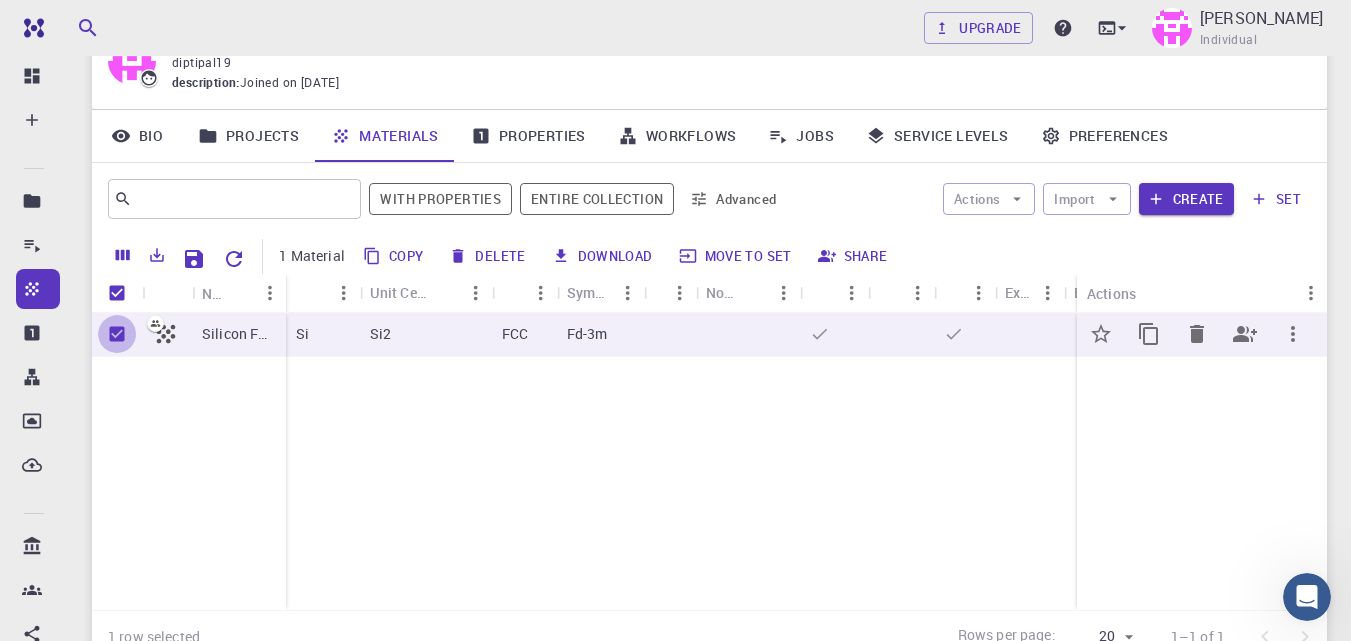 click at bounding box center (117, 334) 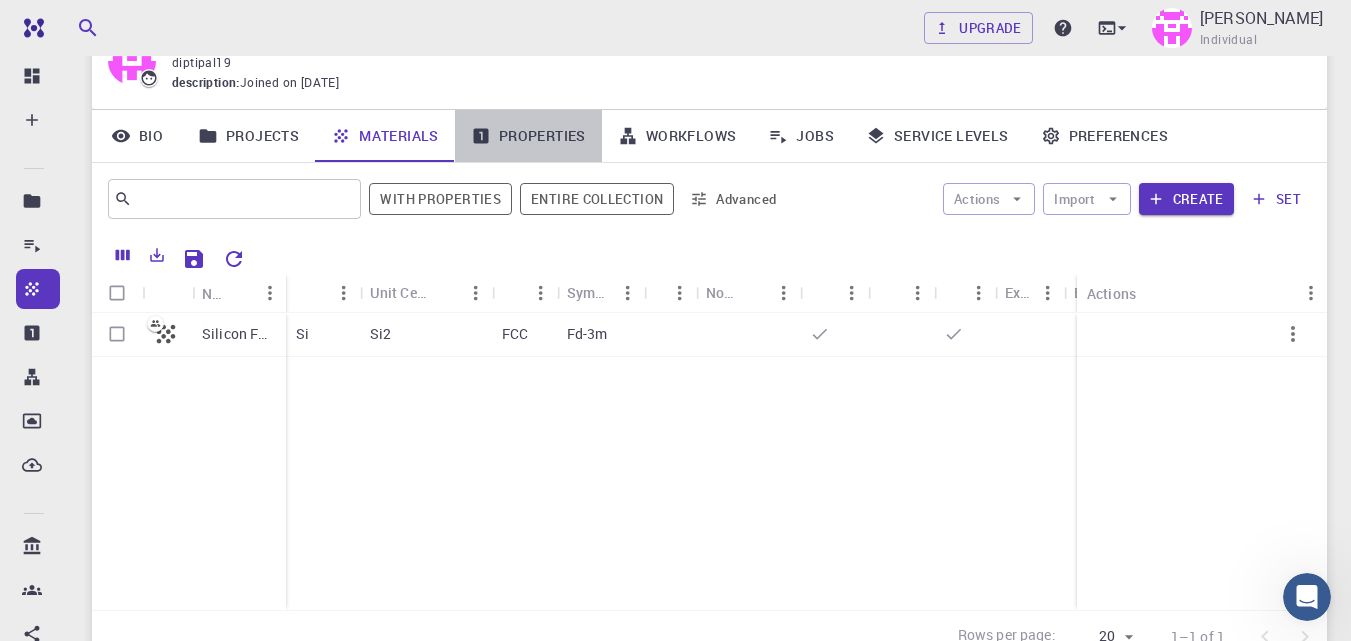 click on "Properties" at bounding box center (528, 136) 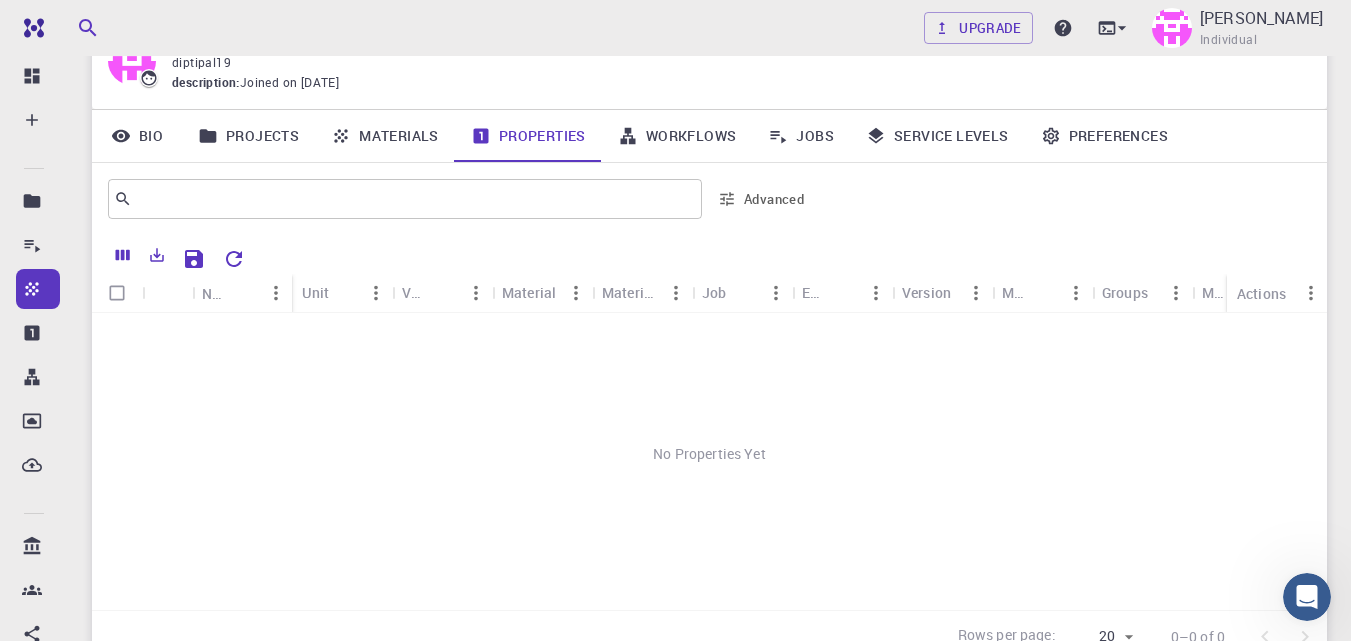 click on "Workflows" at bounding box center [677, 136] 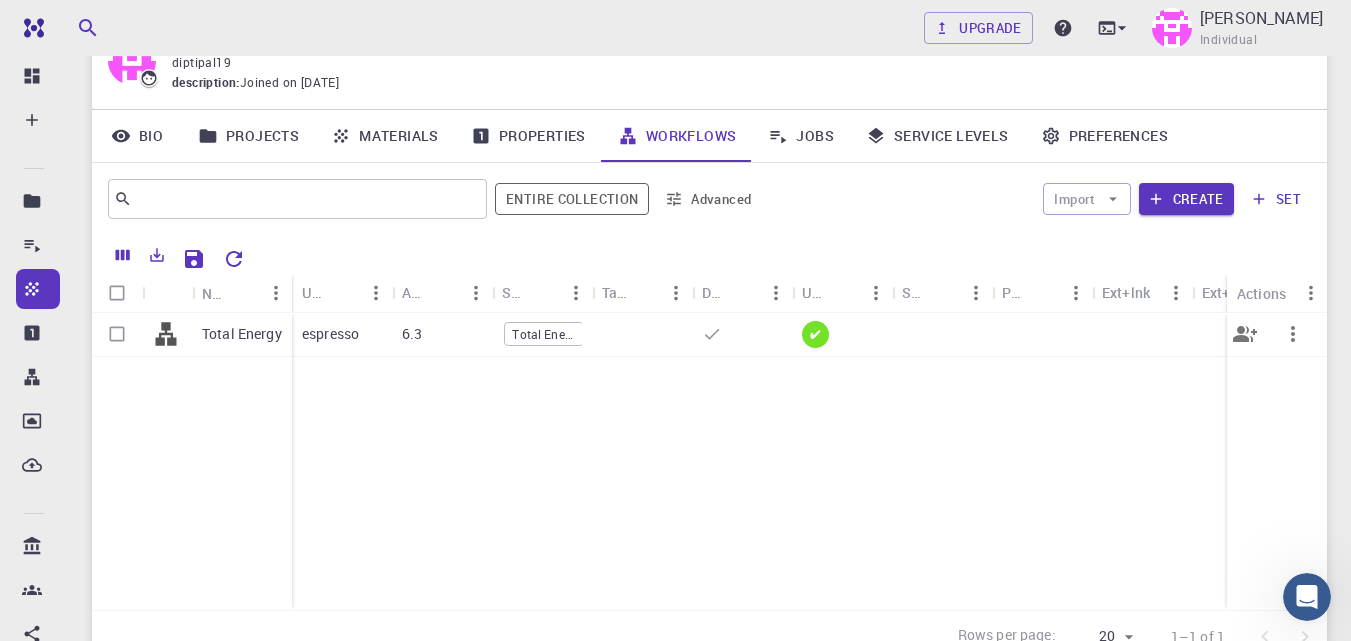 click at bounding box center (117, 334) 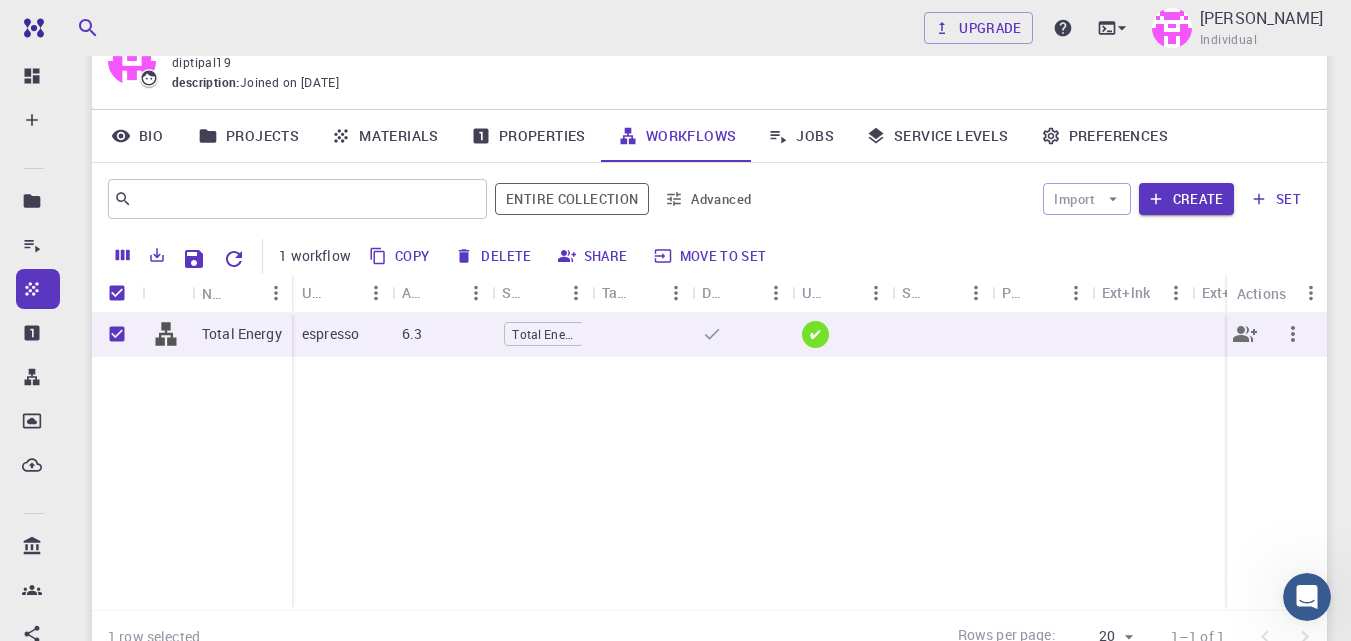 click on "✔" at bounding box center (815, 334) 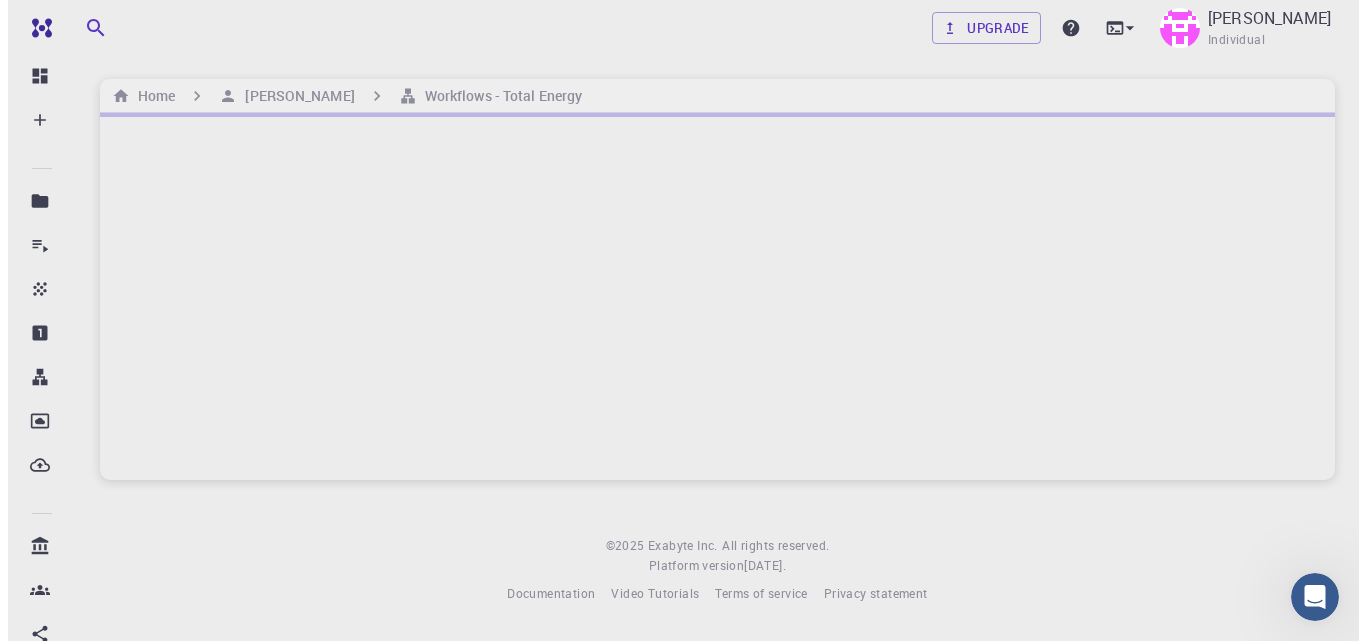 scroll, scrollTop: 0, scrollLeft: 0, axis: both 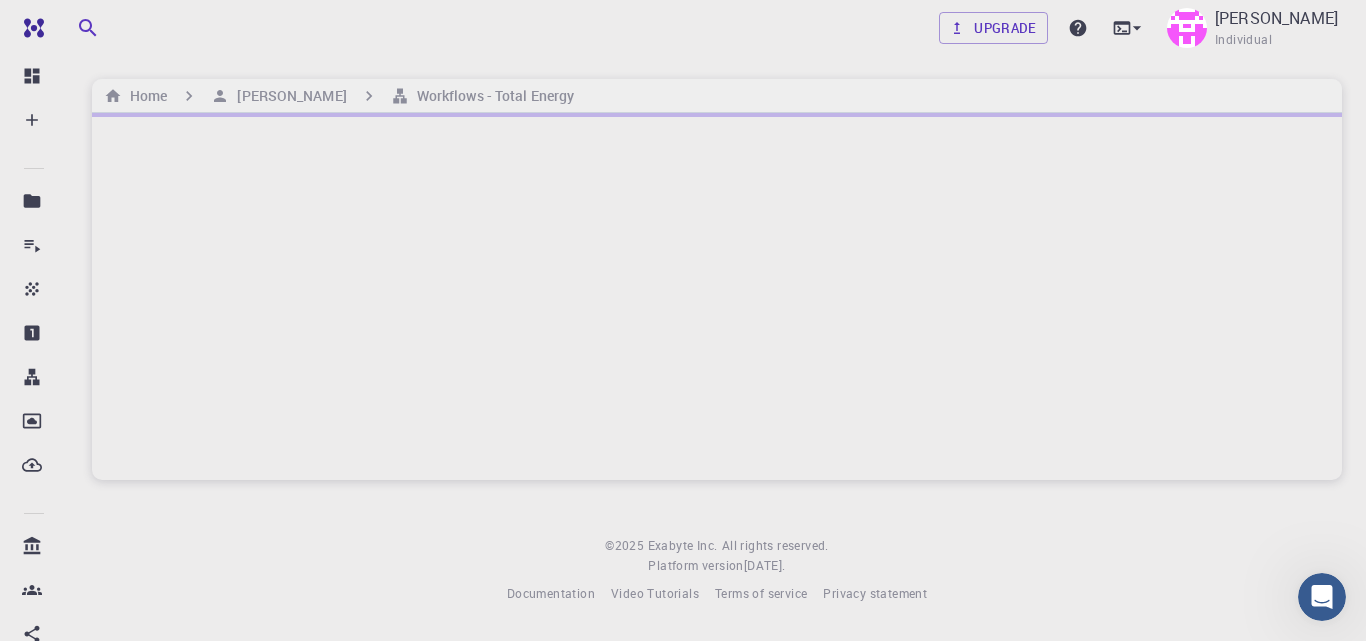 drag, startPoint x: 918, startPoint y: 378, endPoint x: 847, endPoint y: 348, distance: 77.07788 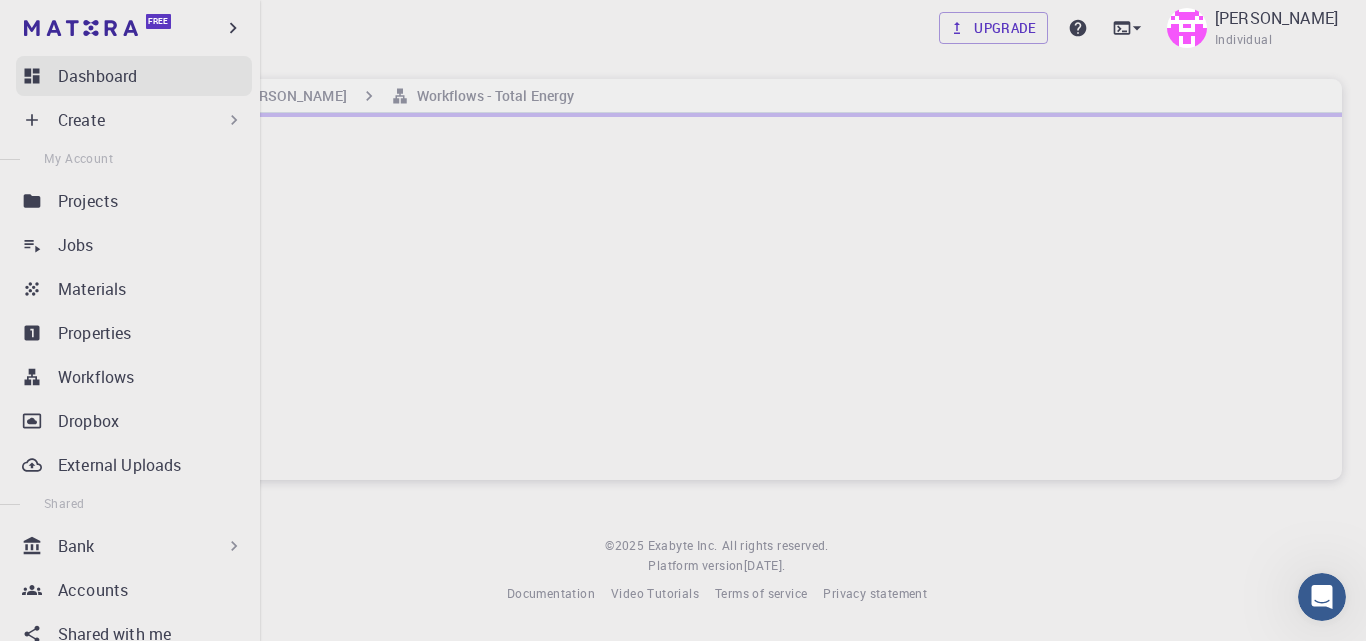 click on "Dashboard" at bounding box center (97, 76) 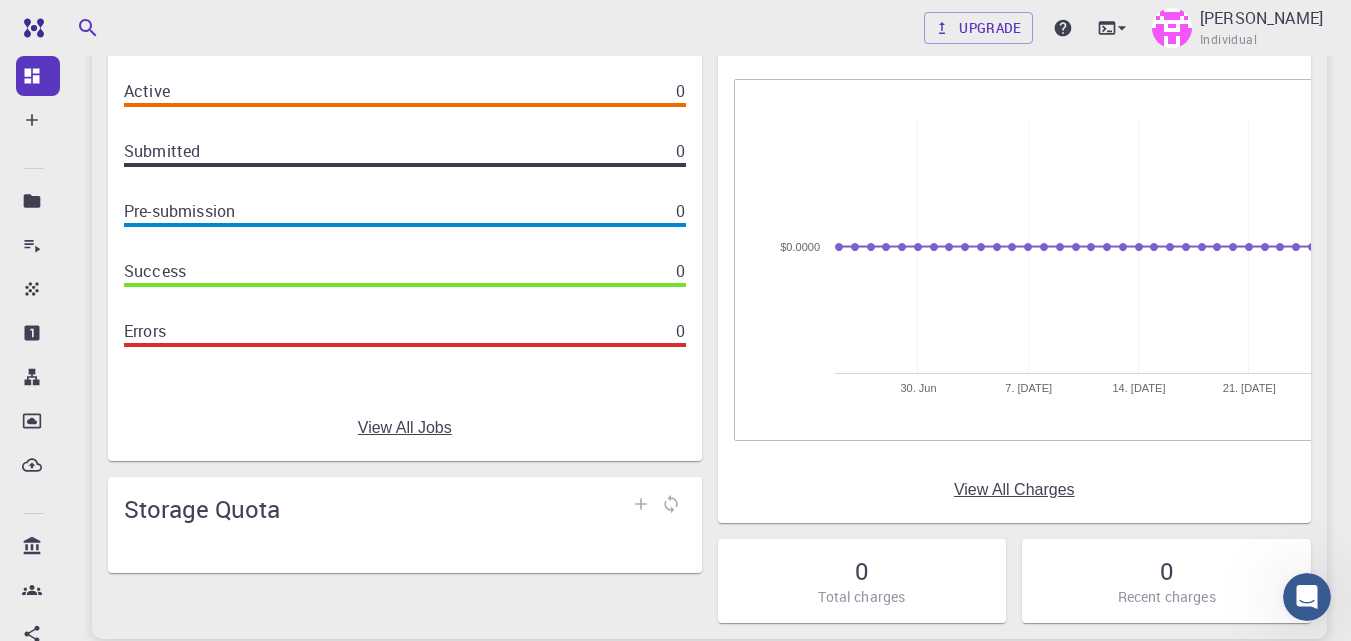 scroll, scrollTop: 200, scrollLeft: 0, axis: vertical 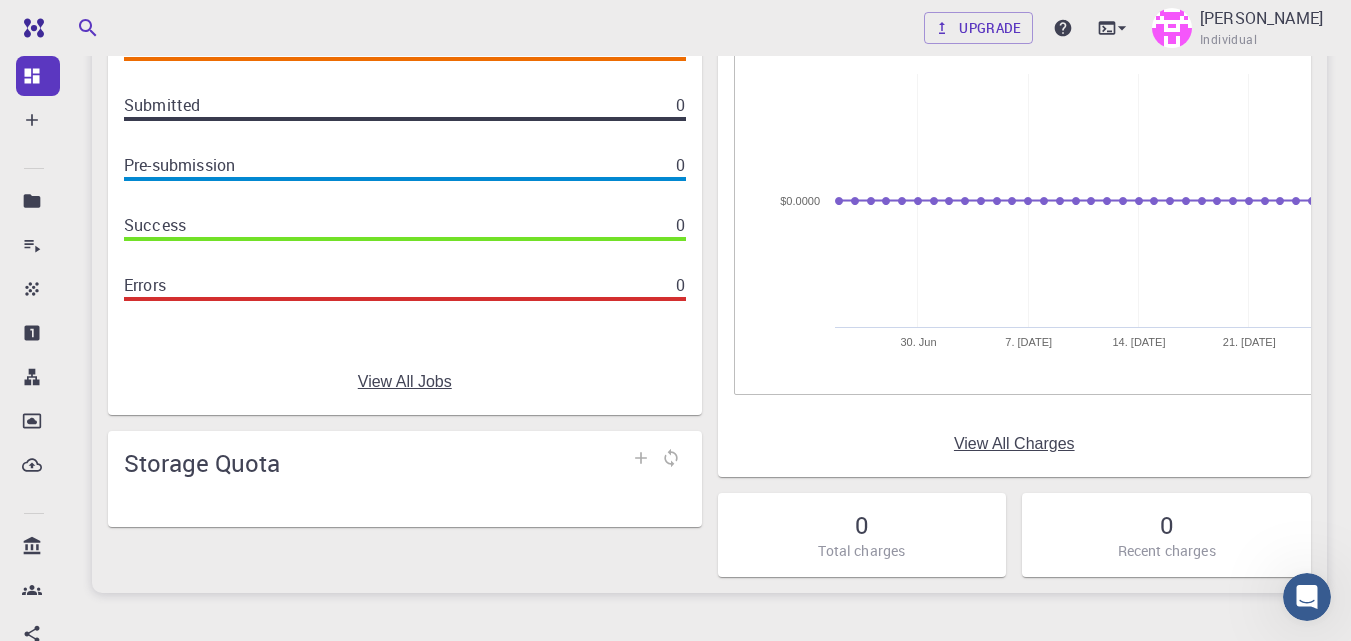 click on "View All Jobs" at bounding box center [405, 382] 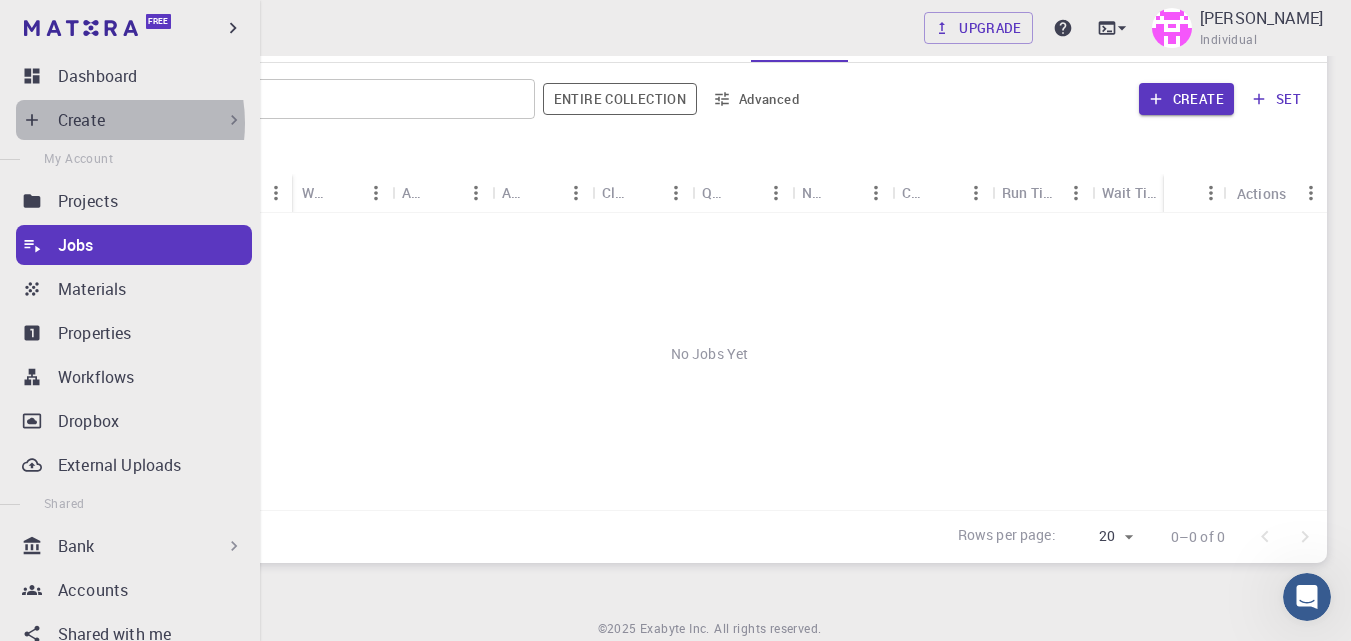 click on "Create" at bounding box center (81, 120) 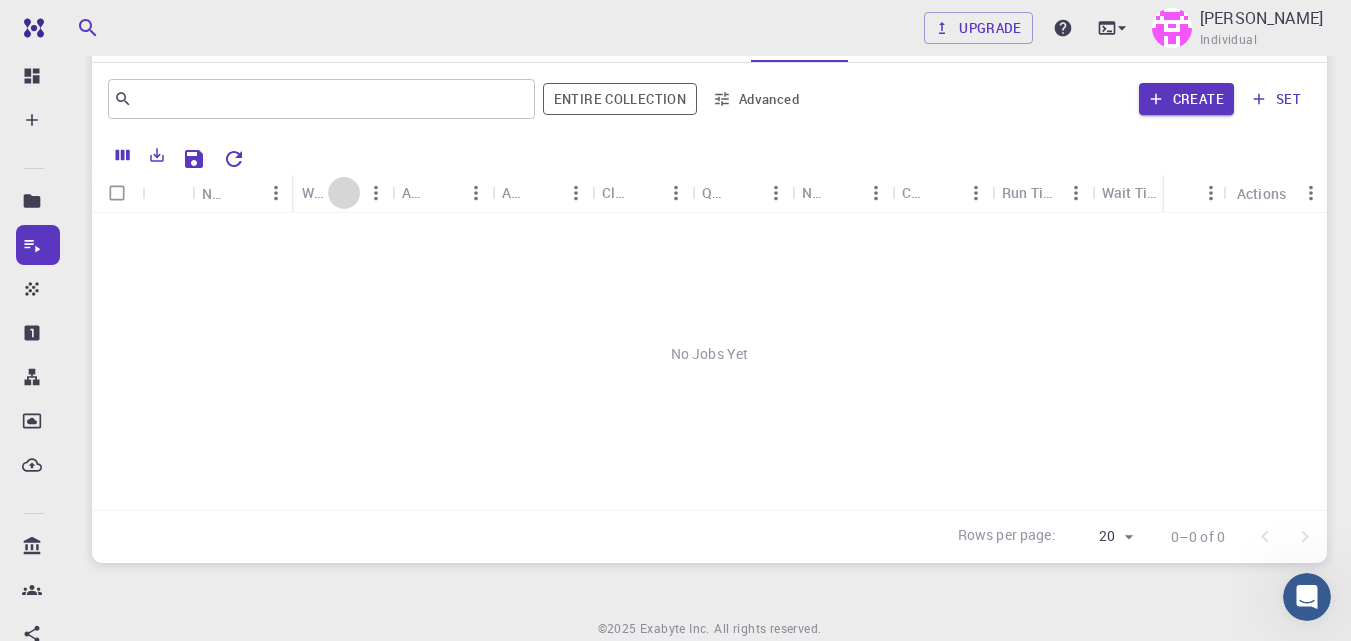 click at bounding box center [344, 193] 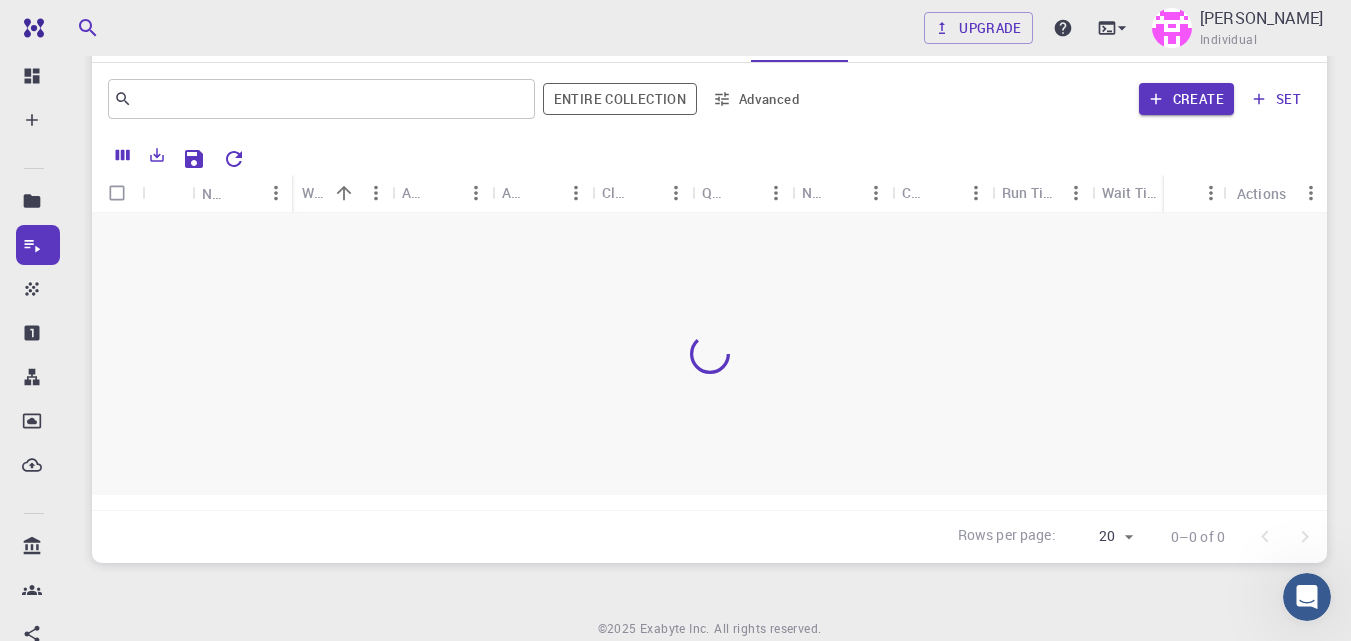 click 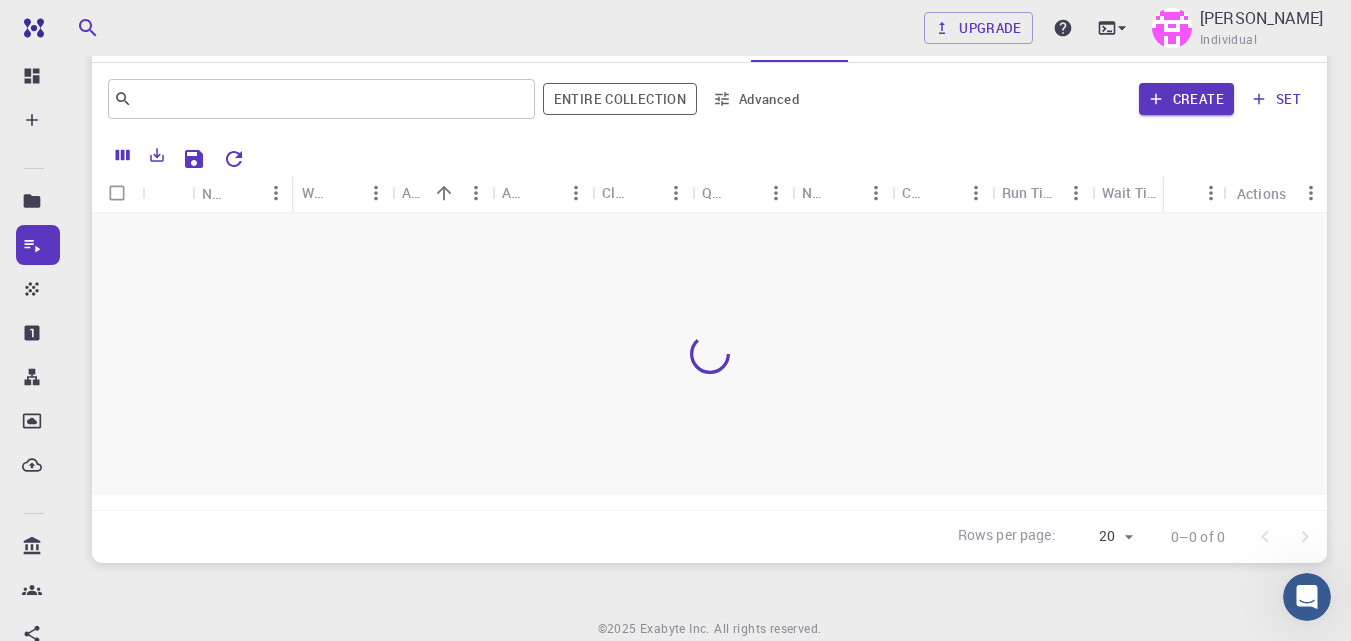 click 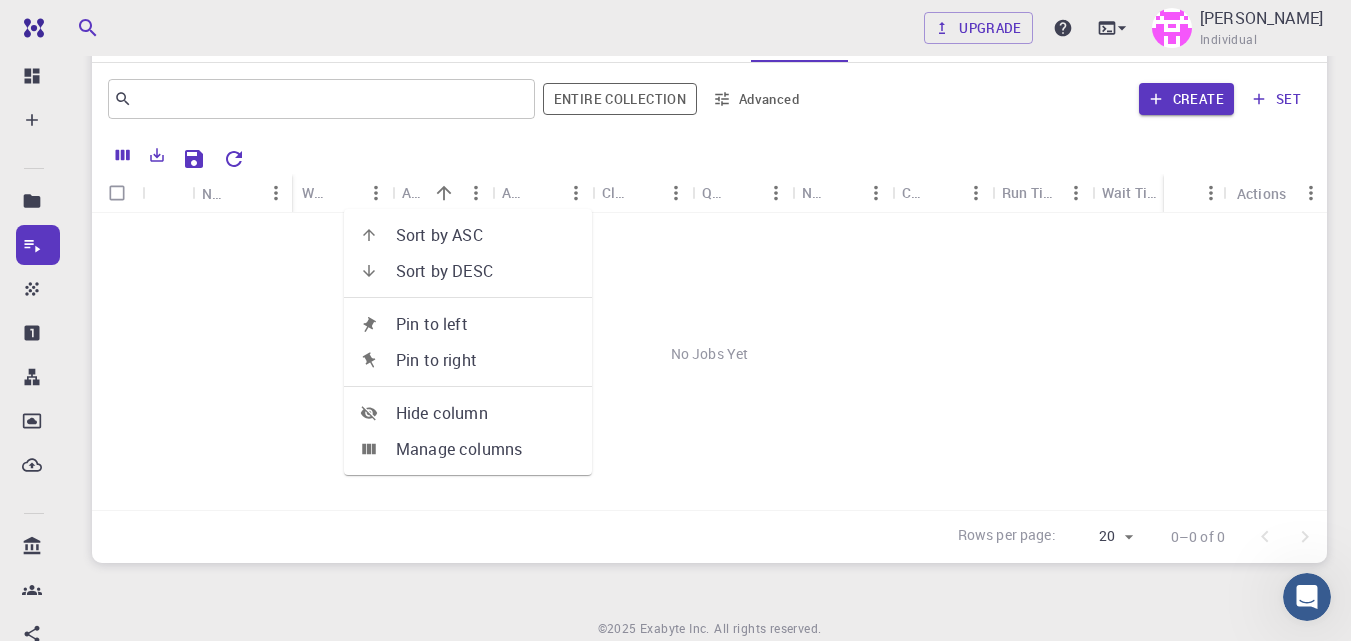 click 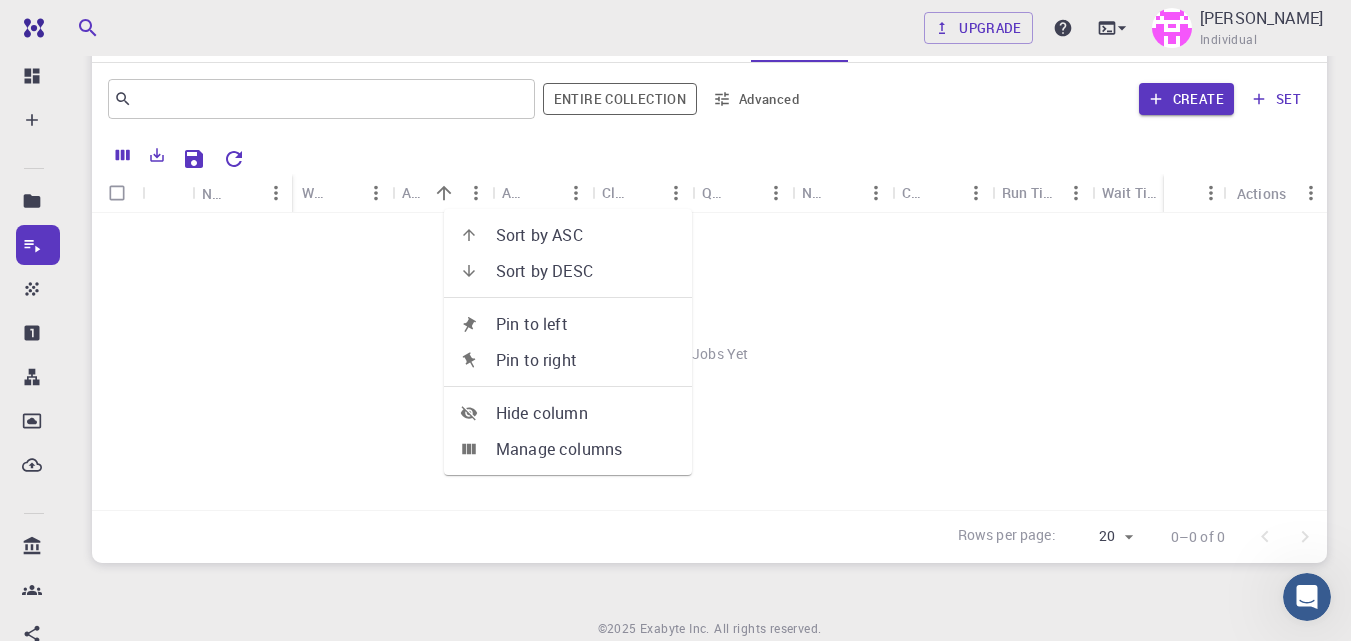 click at bounding box center [744, 193] 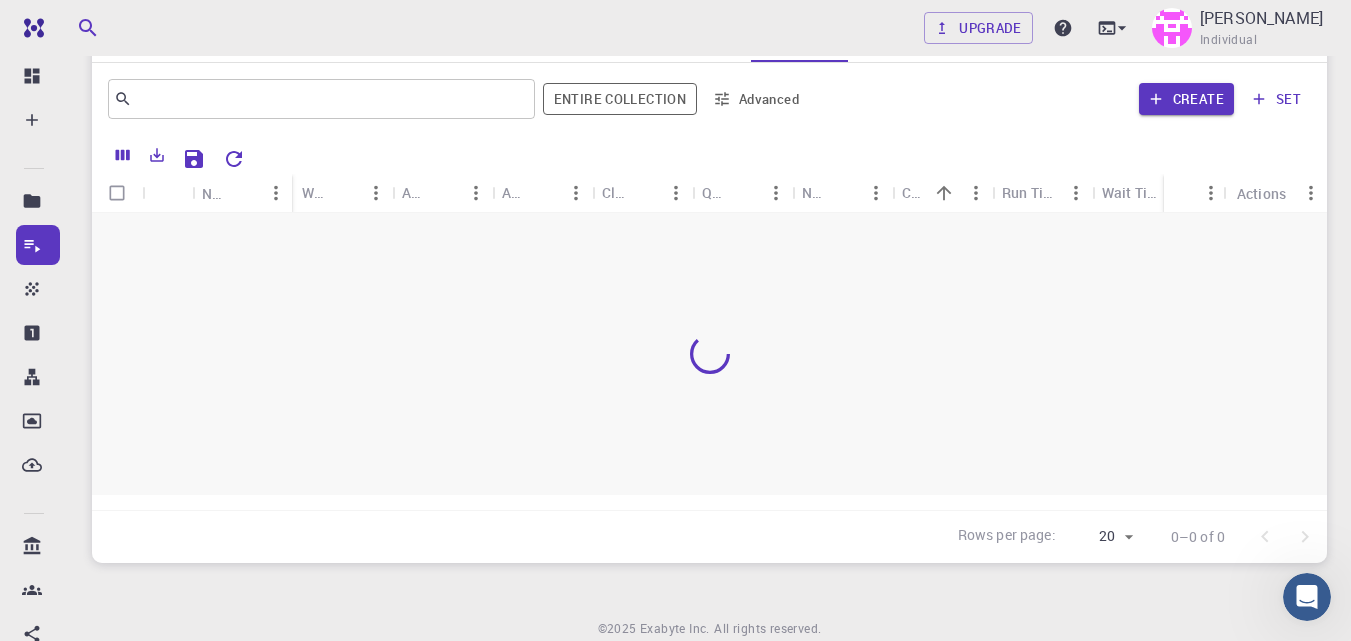 click on "Wait Time" at bounding box center (1131, 192) 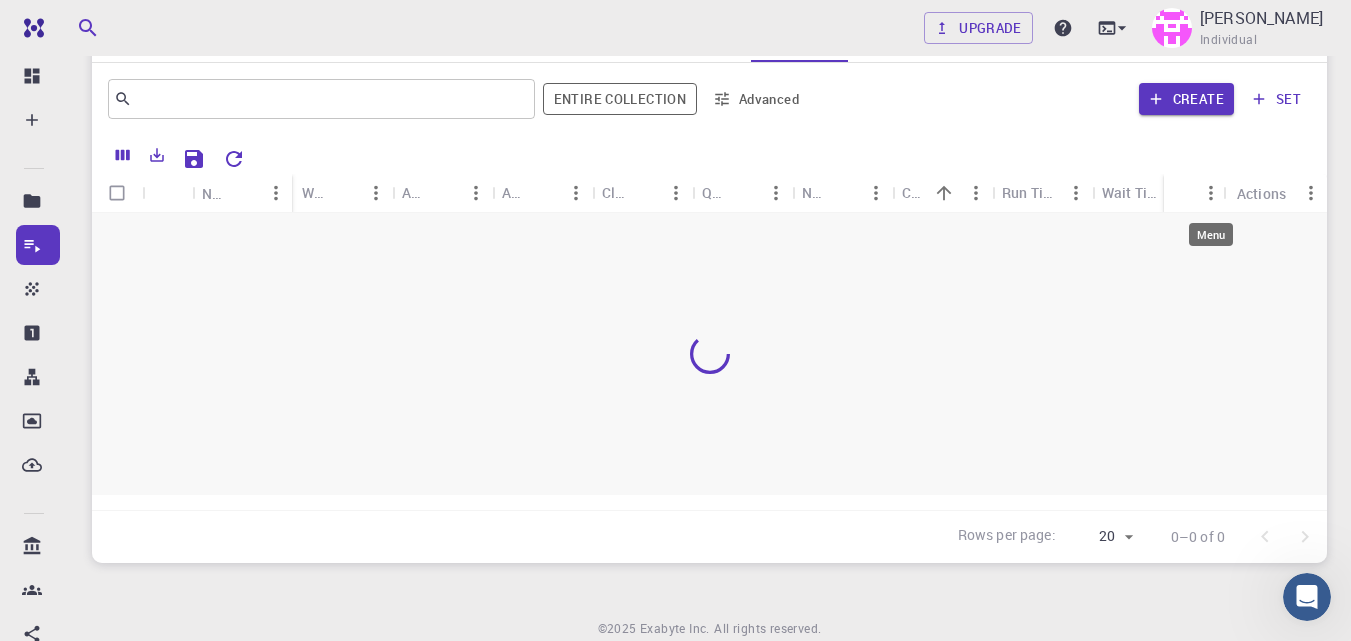 click 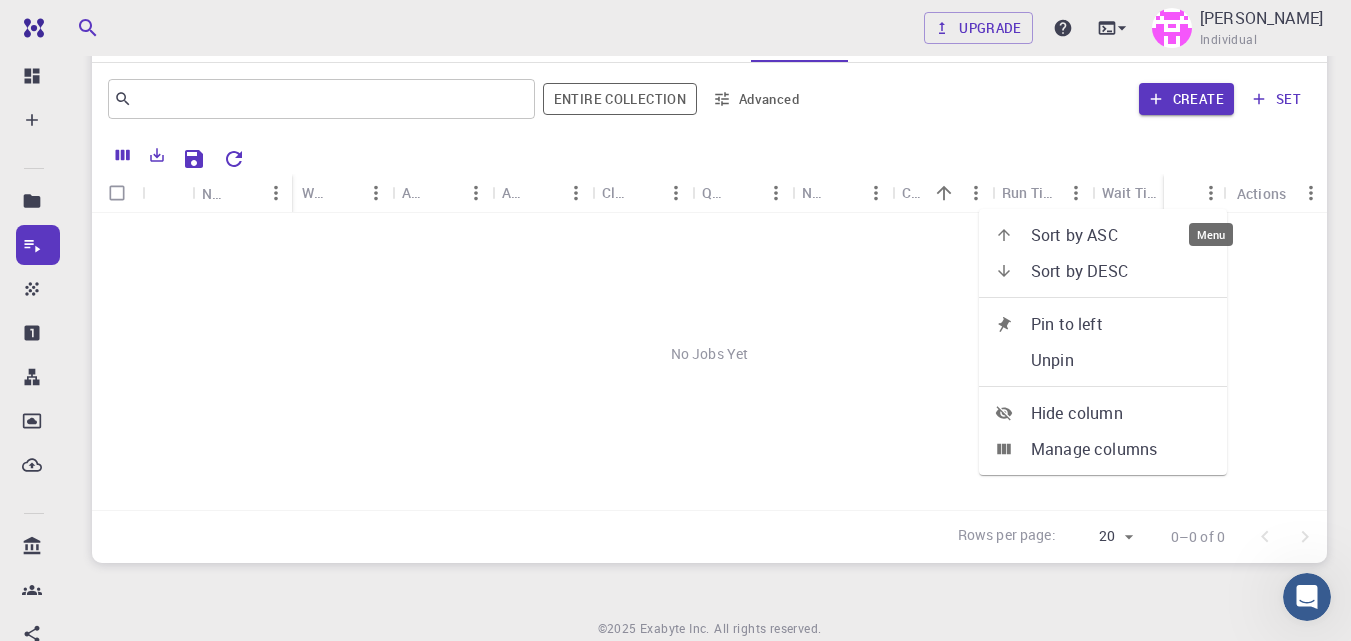 click on "Actions" at bounding box center (1261, 193) 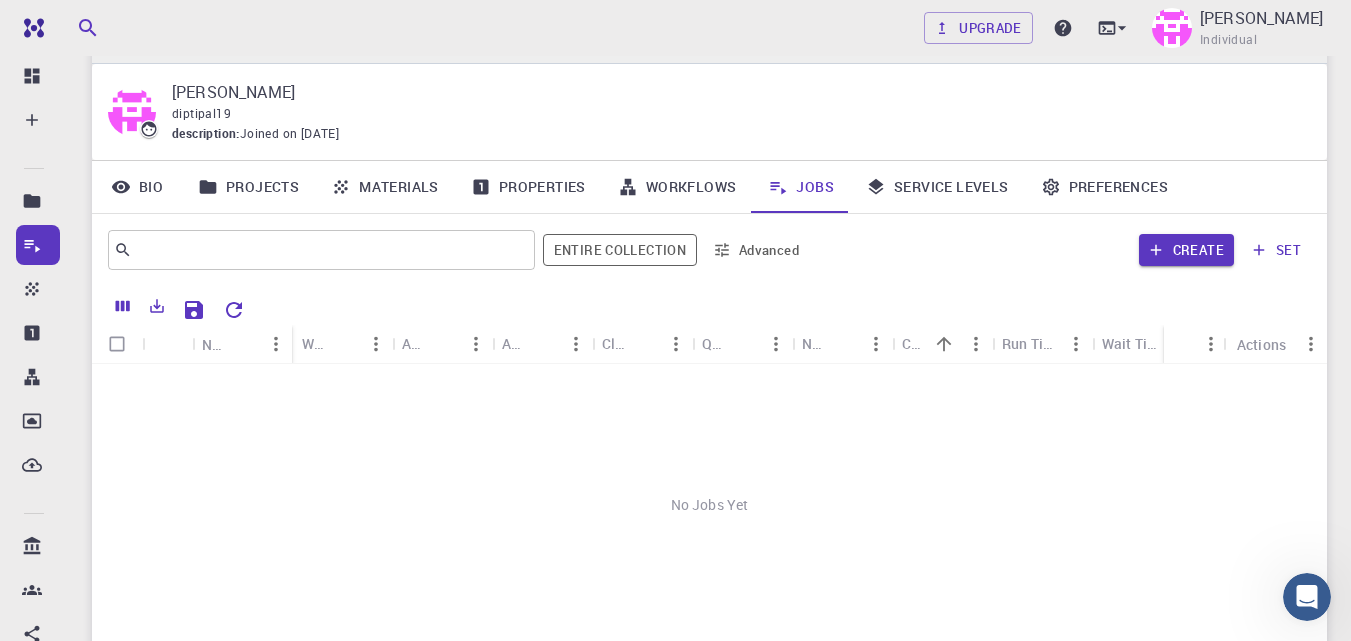 scroll, scrollTop: 0, scrollLeft: 0, axis: both 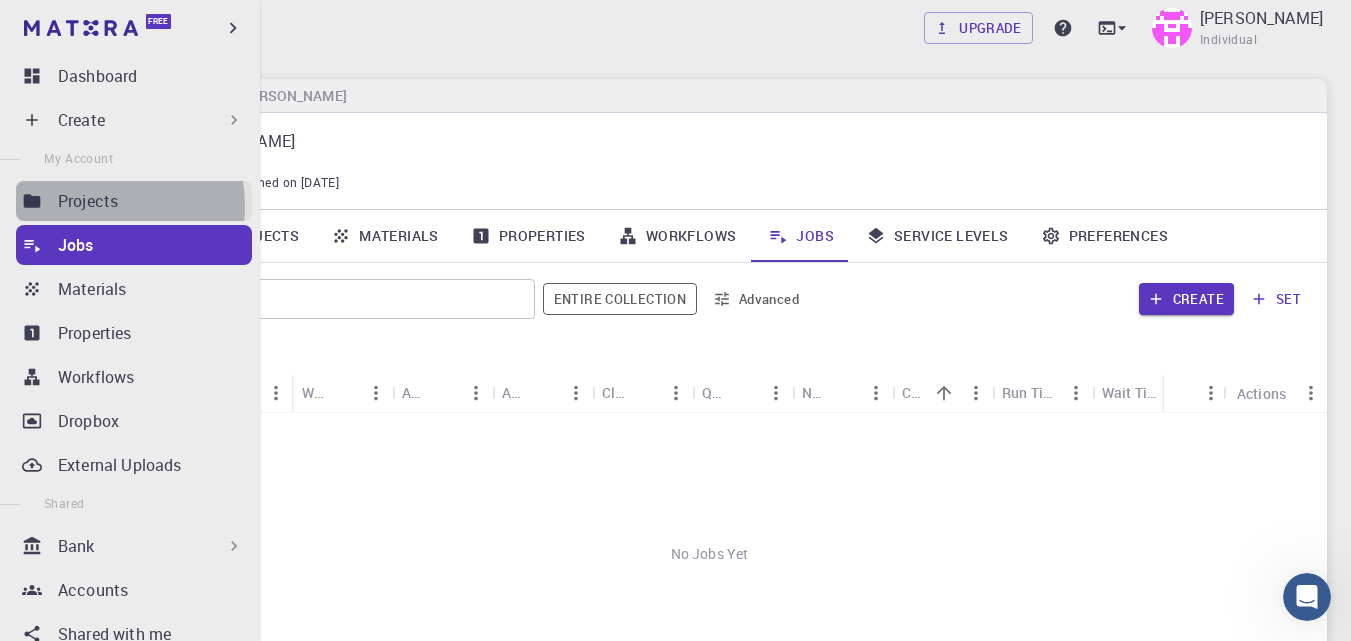 click on "Projects" at bounding box center (88, 201) 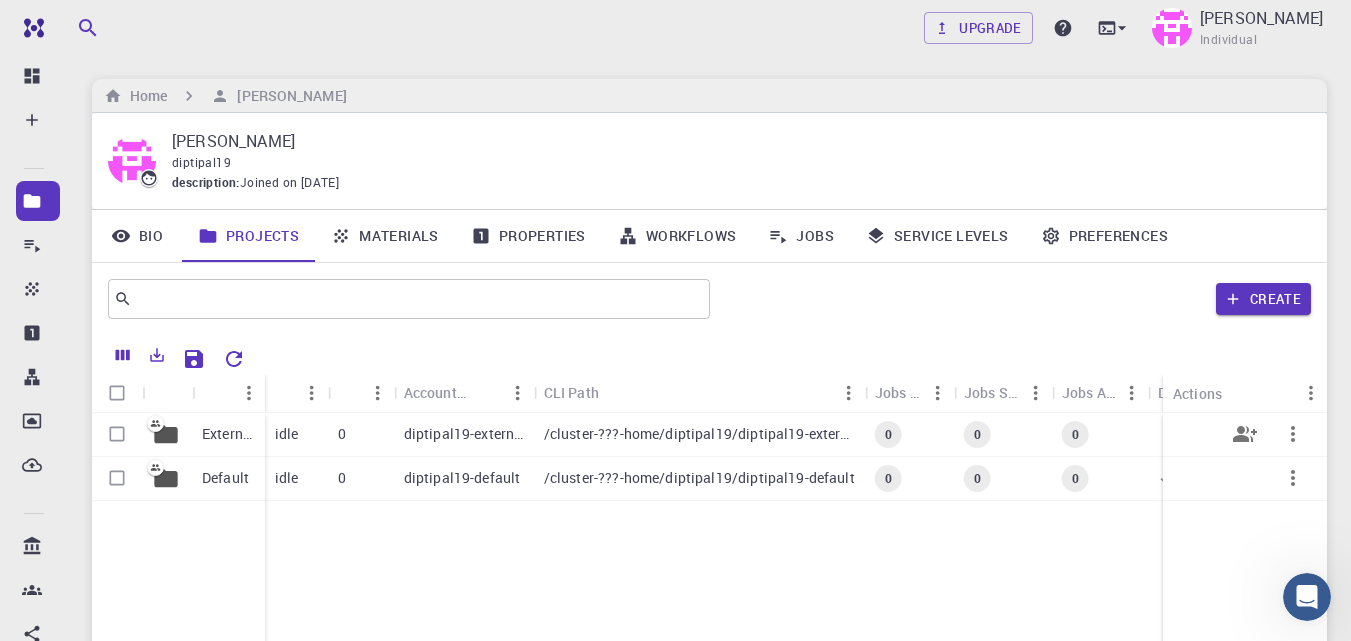 click 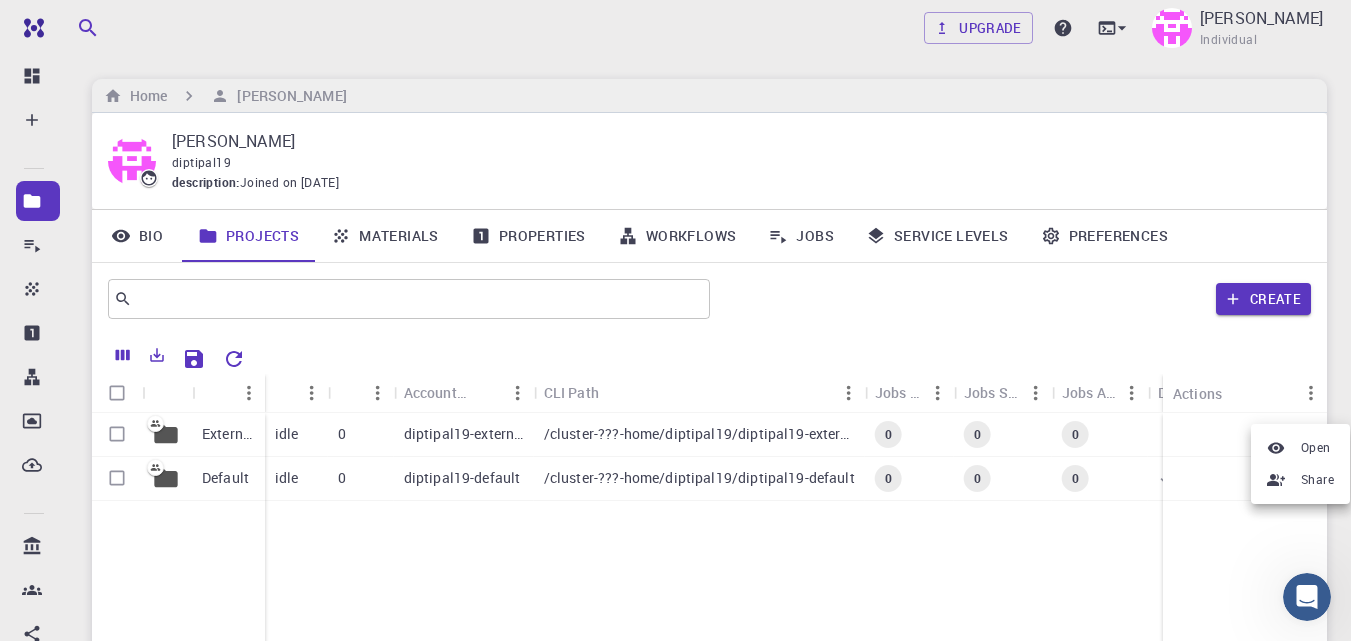 click at bounding box center (1280, 448) 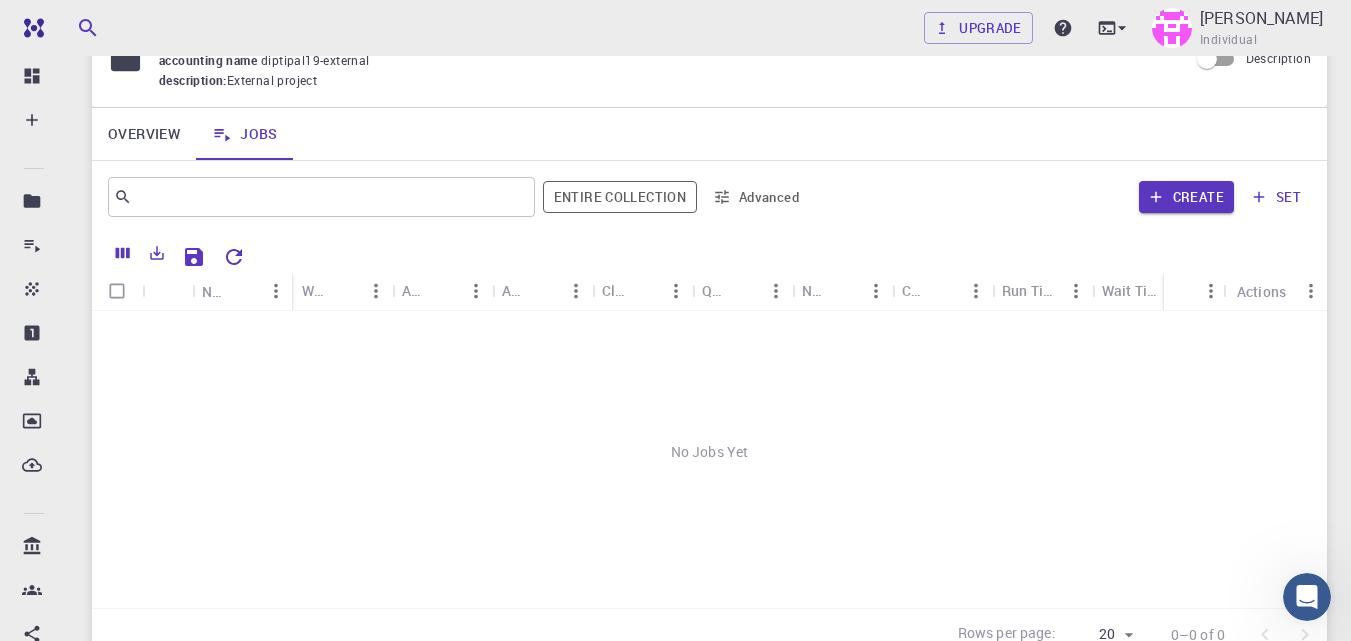 scroll, scrollTop: 0, scrollLeft: 0, axis: both 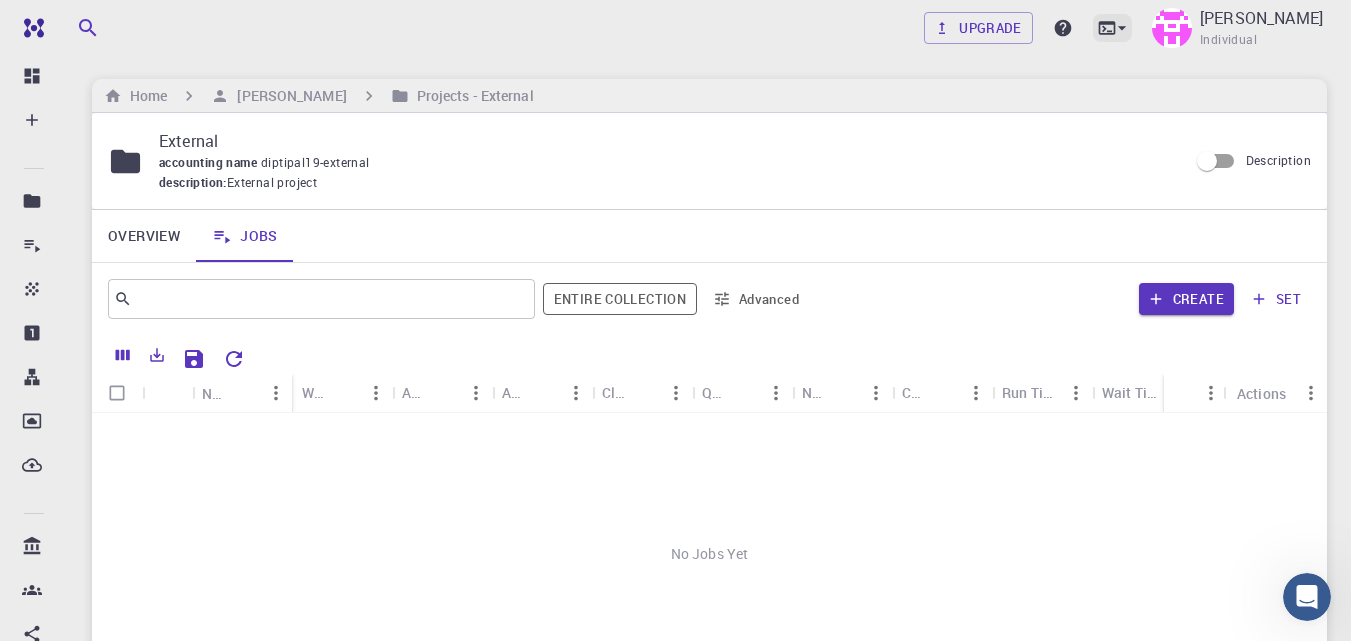 click 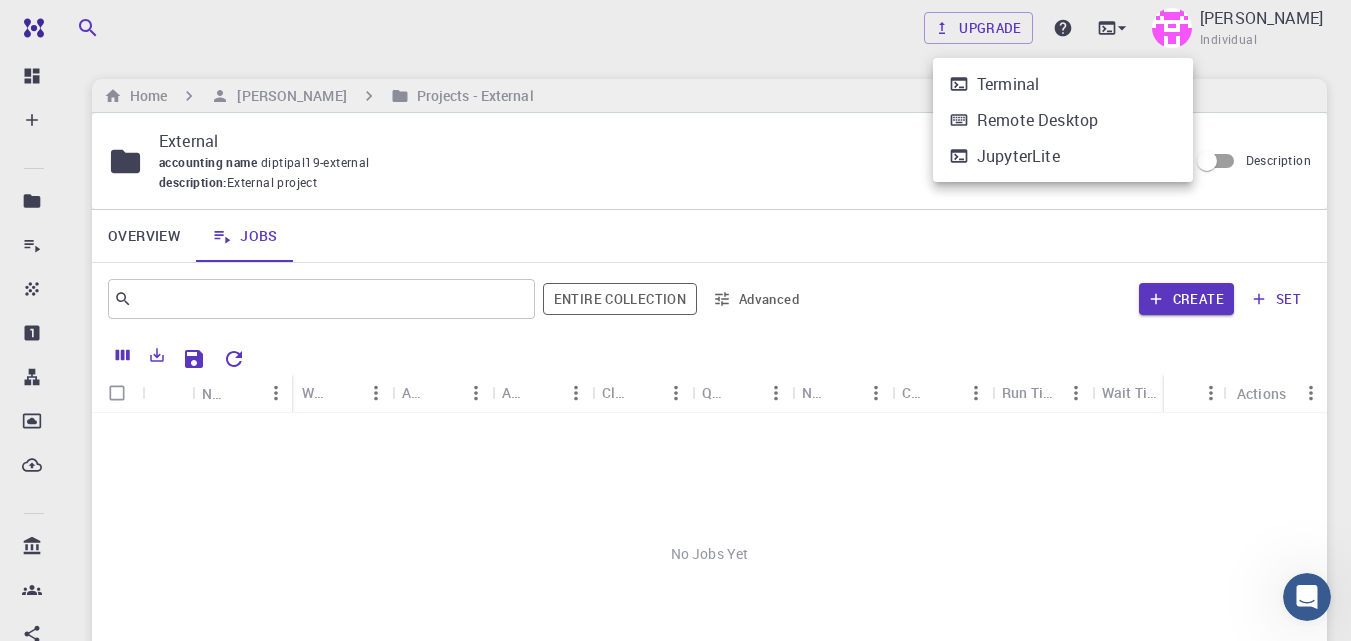 click on "Remote Desktop" at bounding box center [1037, 120] 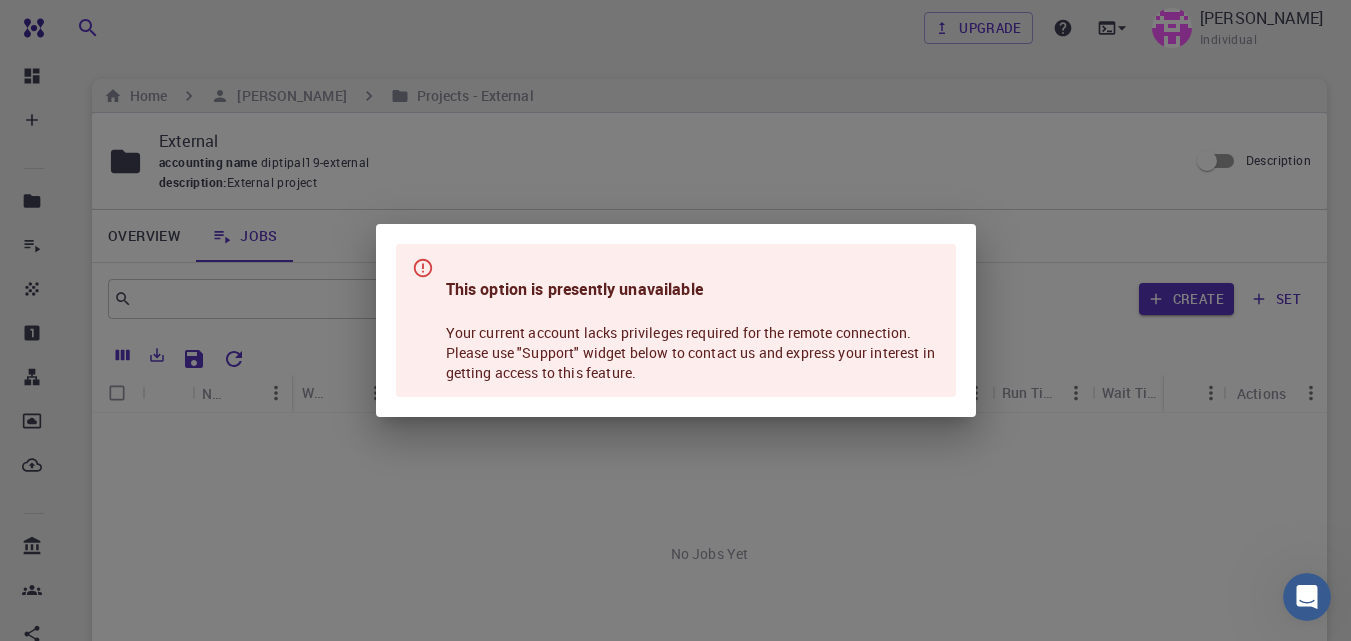 click on "This option is presently unavailable Your current account lacks privileges required for the remote connection. Please use "Support" widget below to contact us and express your interest in getting access to this feature." at bounding box center (675, 320) 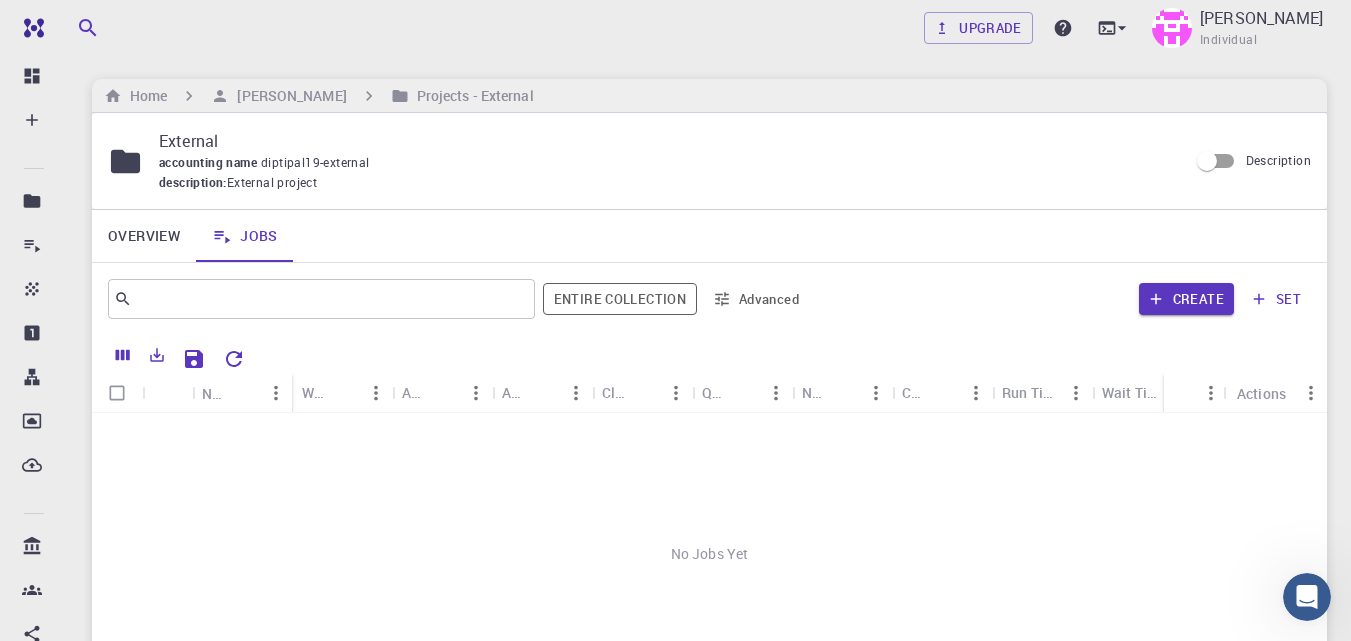 click on "Upgrade [PERSON_NAME] Individual" at bounding box center [1125, 28] 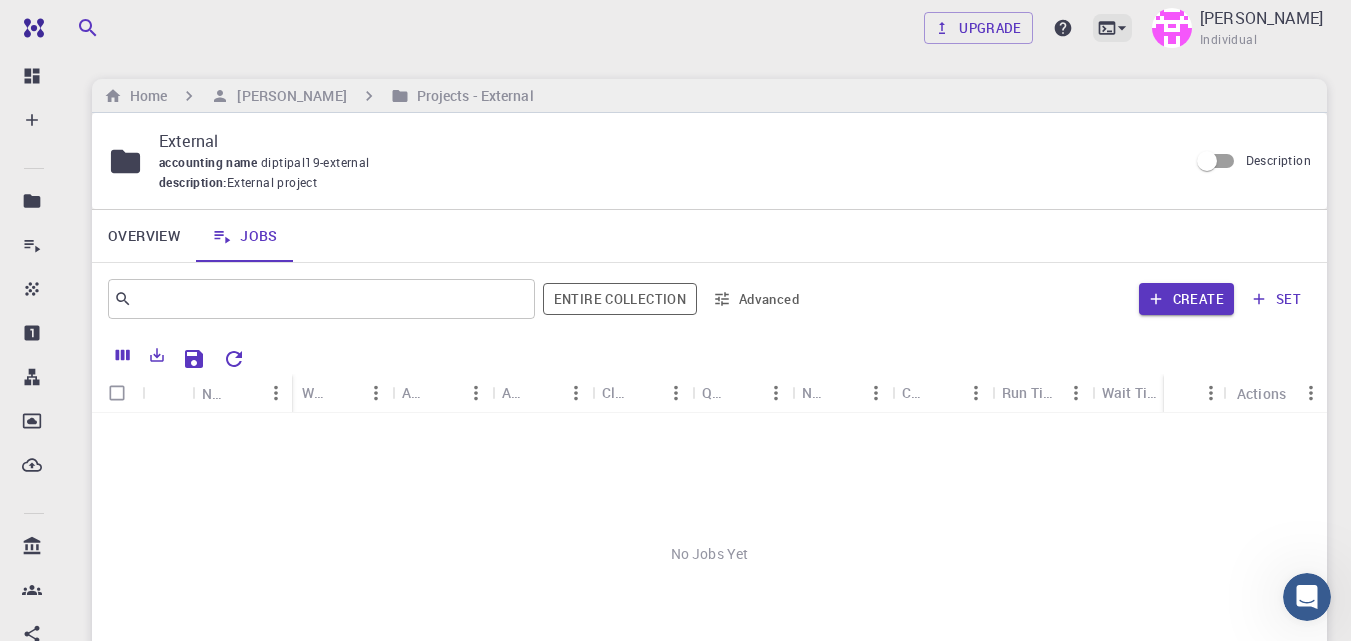 click at bounding box center [1112, 28] 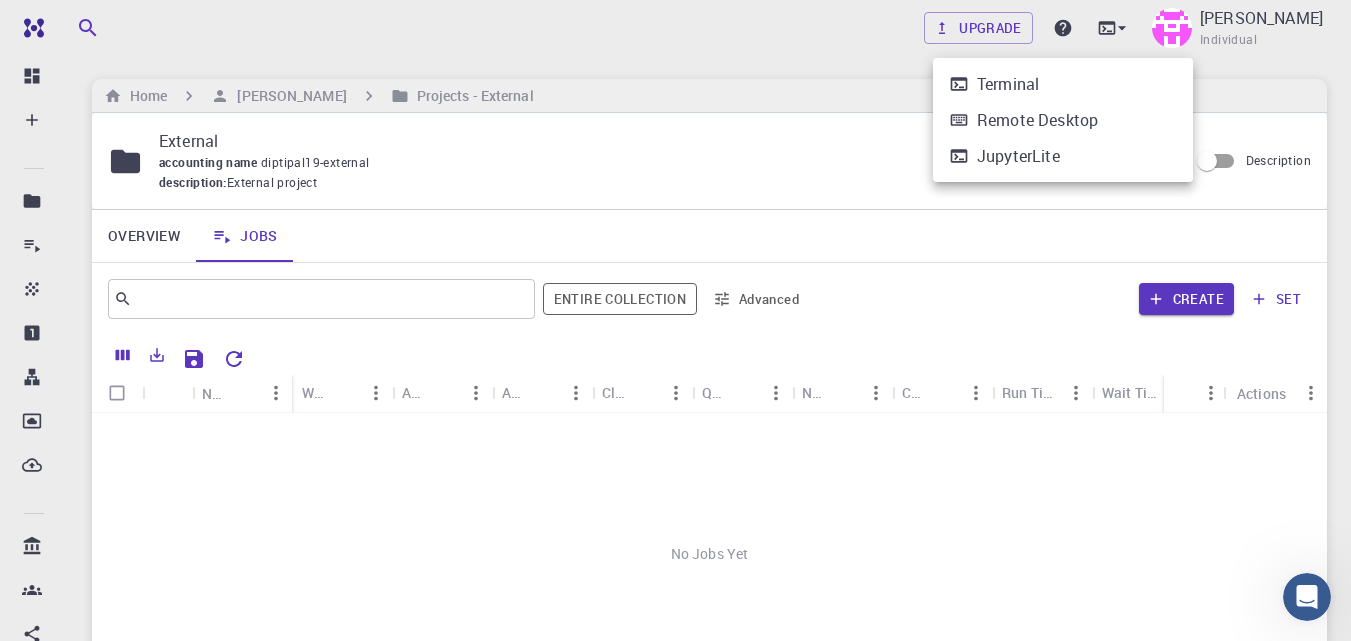 click on "Terminal" at bounding box center (1063, 84) 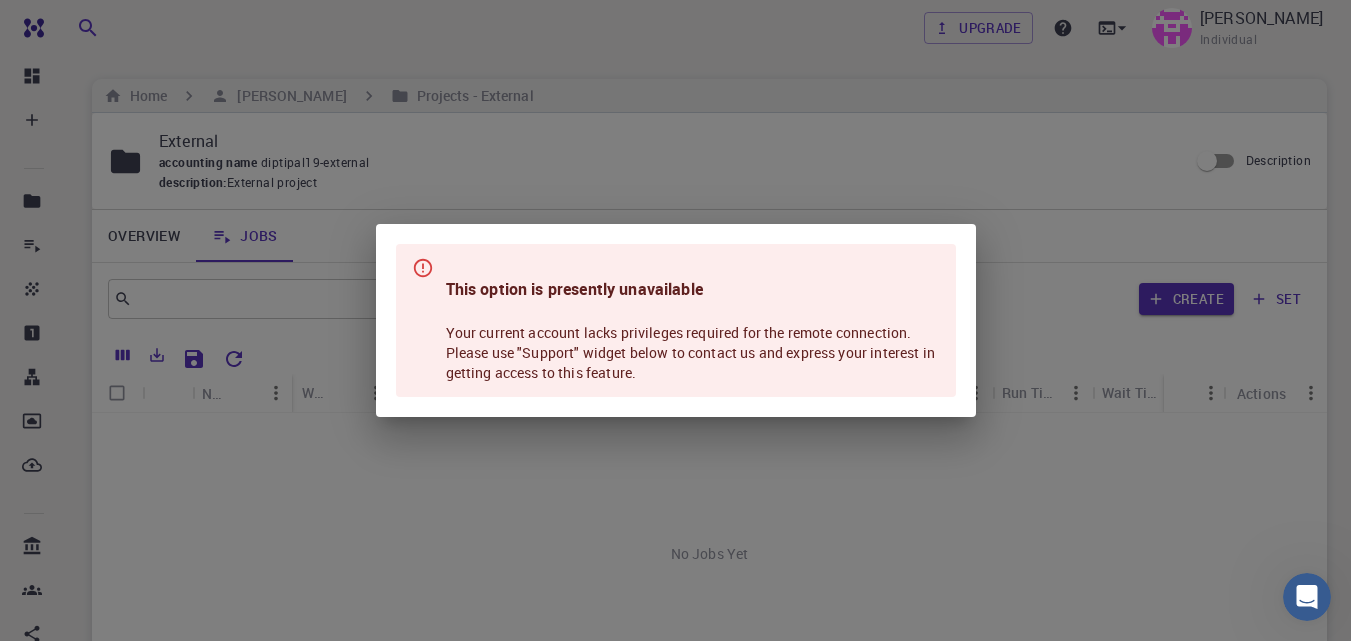 drag, startPoint x: 801, startPoint y: 193, endPoint x: 481, endPoint y: 129, distance: 326.33725 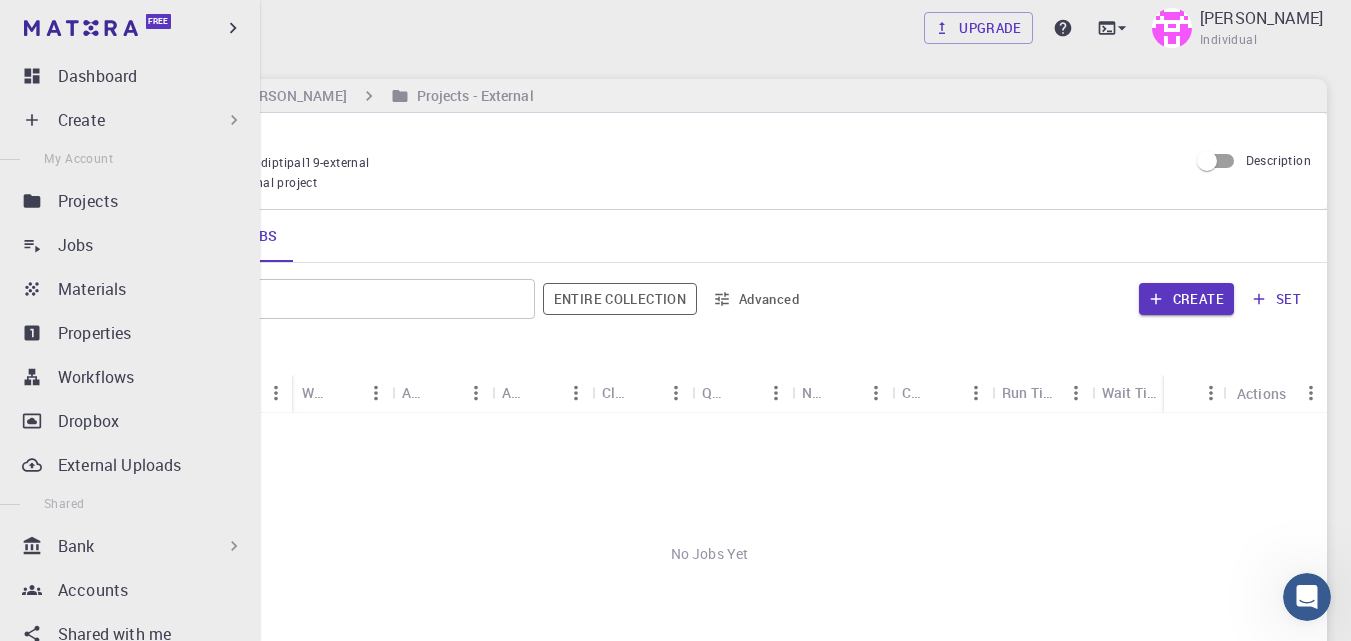 click on "Free" at bounding box center [130, 28] 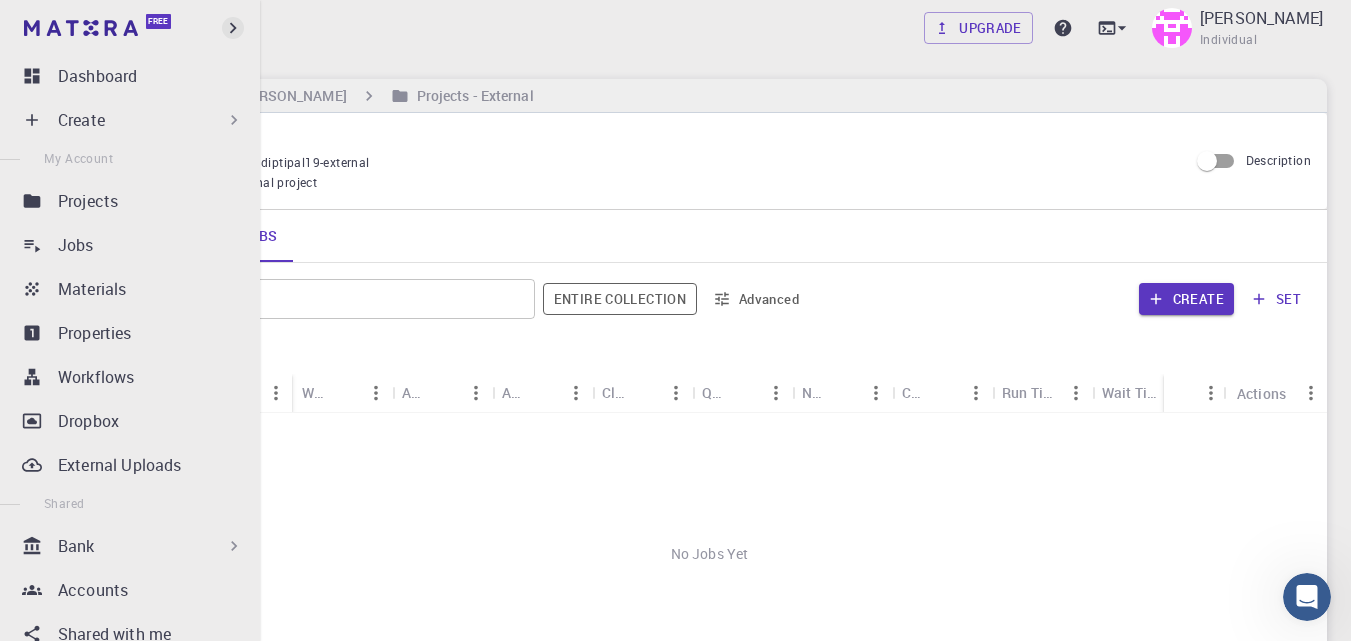 click 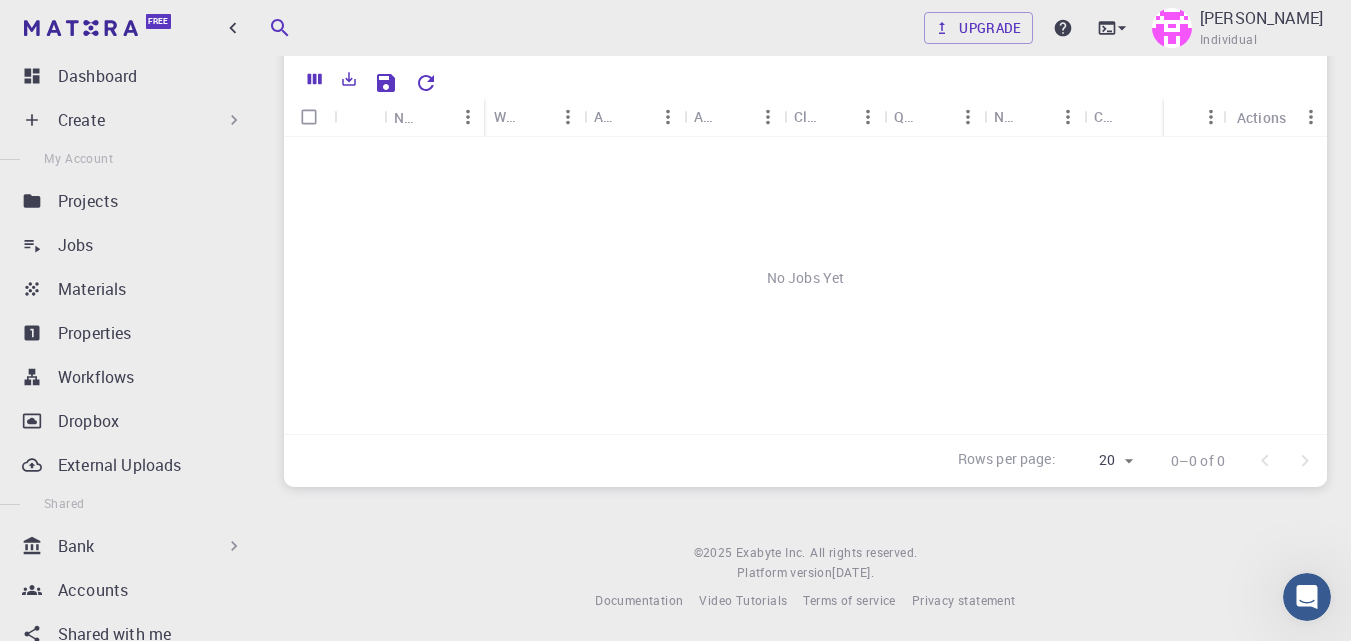 scroll, scrollTop: 278, scrollLeft: 0, axis: vertical 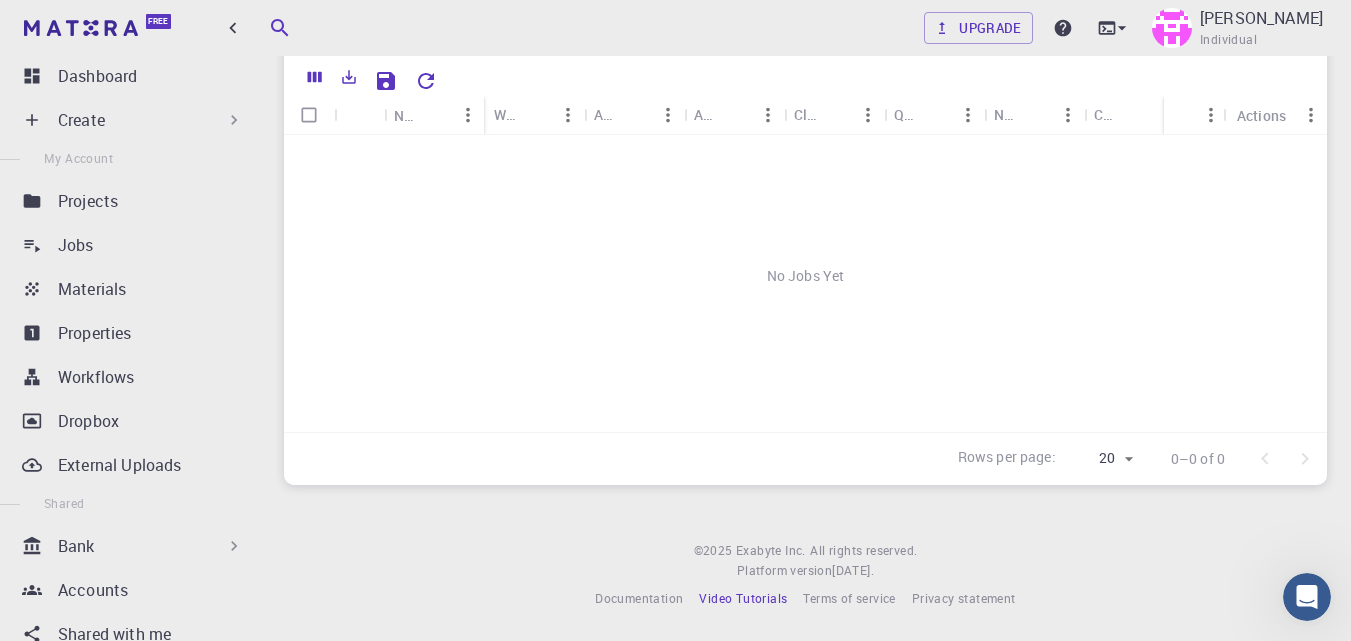 click on "Video Tutorials" at bounding box center [743, 598] 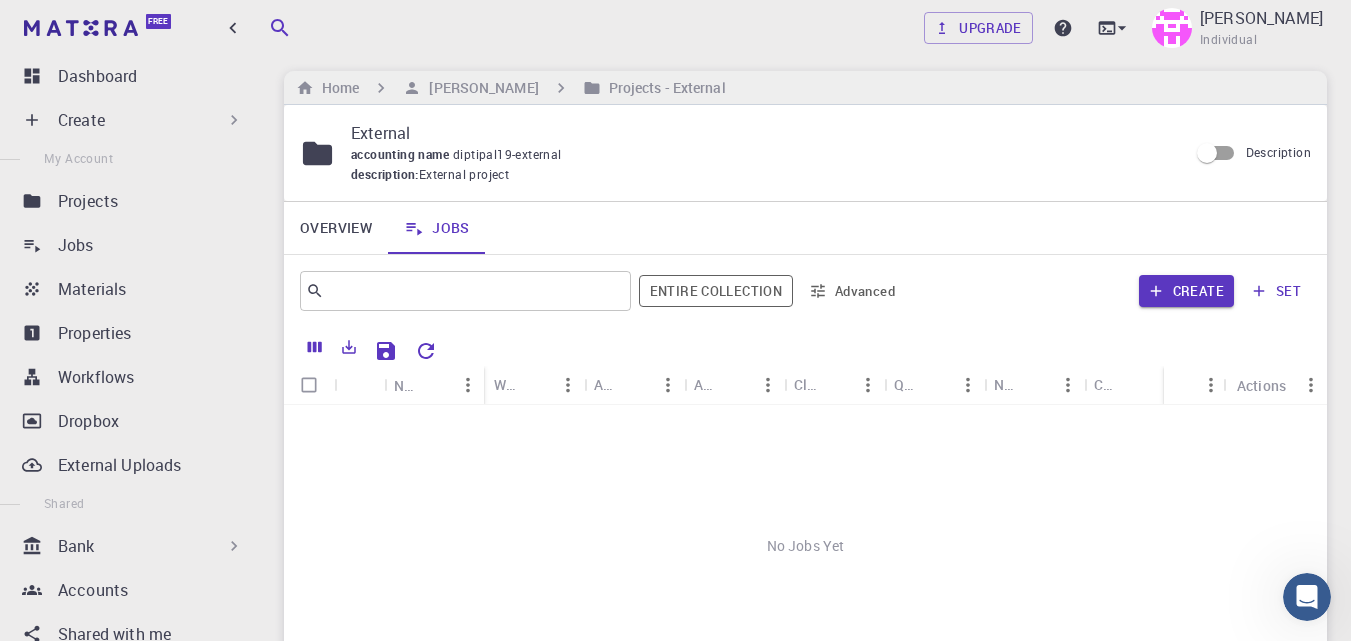 scroll, scrollTop: 0, scrollLeft: 0, axis: both 